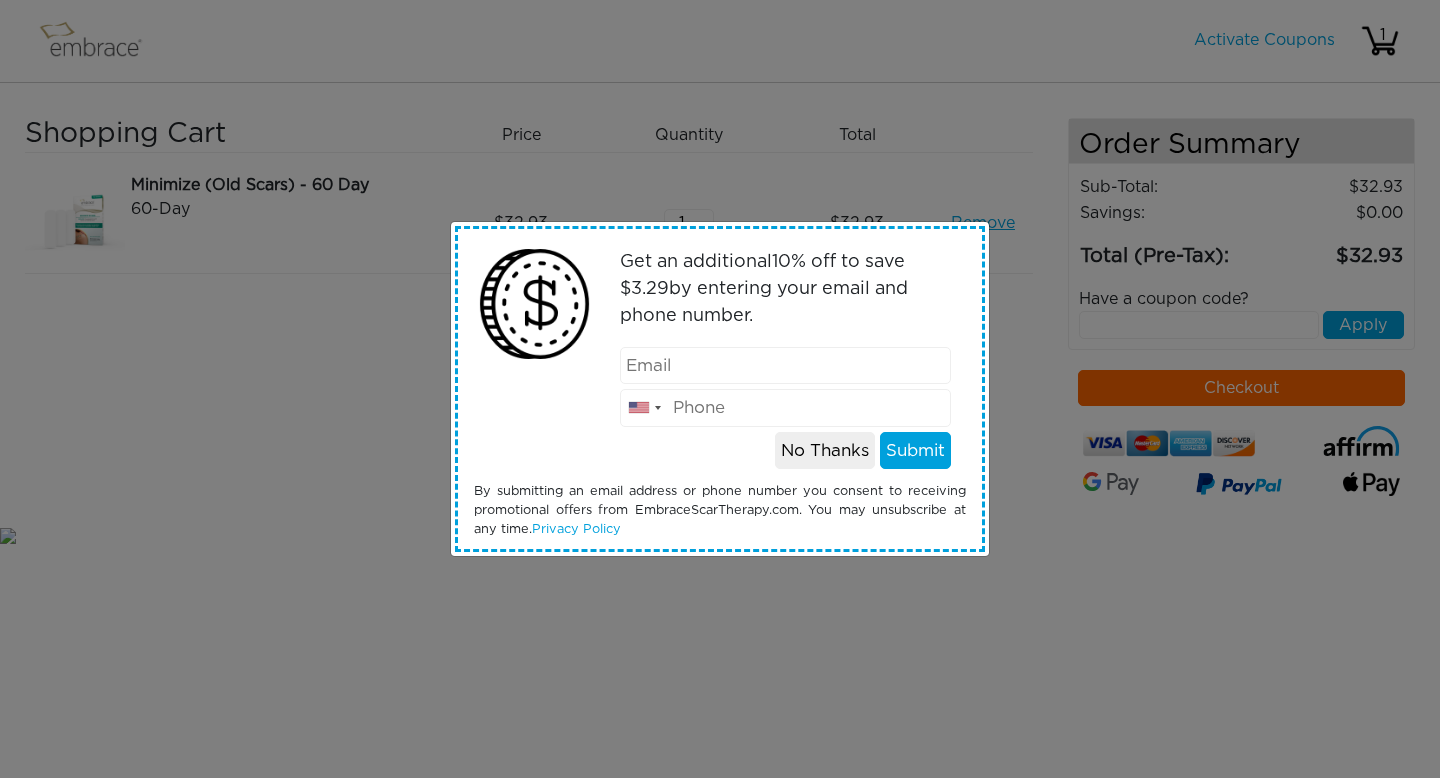 scroll, scrollTop: 0, scrollLeft: 0, axis: both 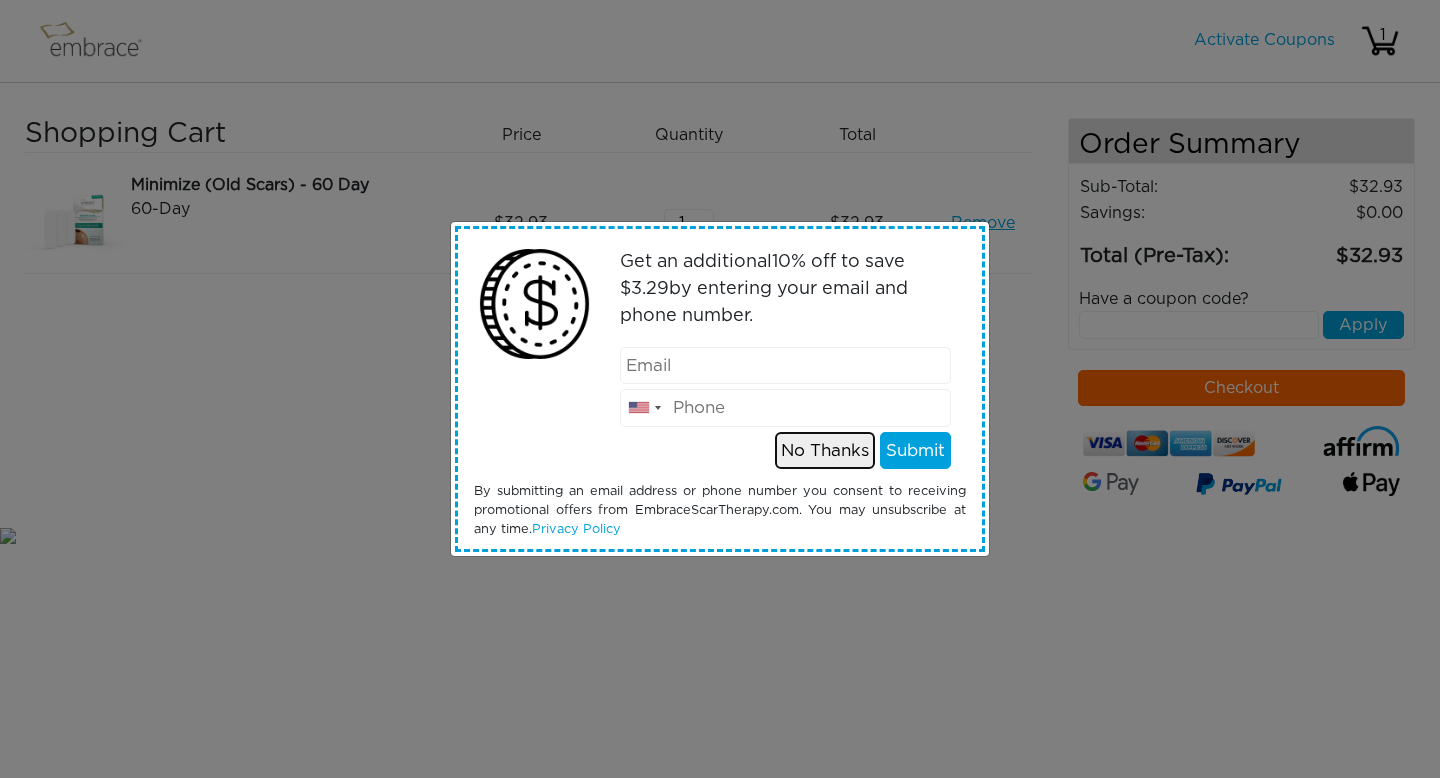 click on "No Thanks" at bounding box center [825, 451] 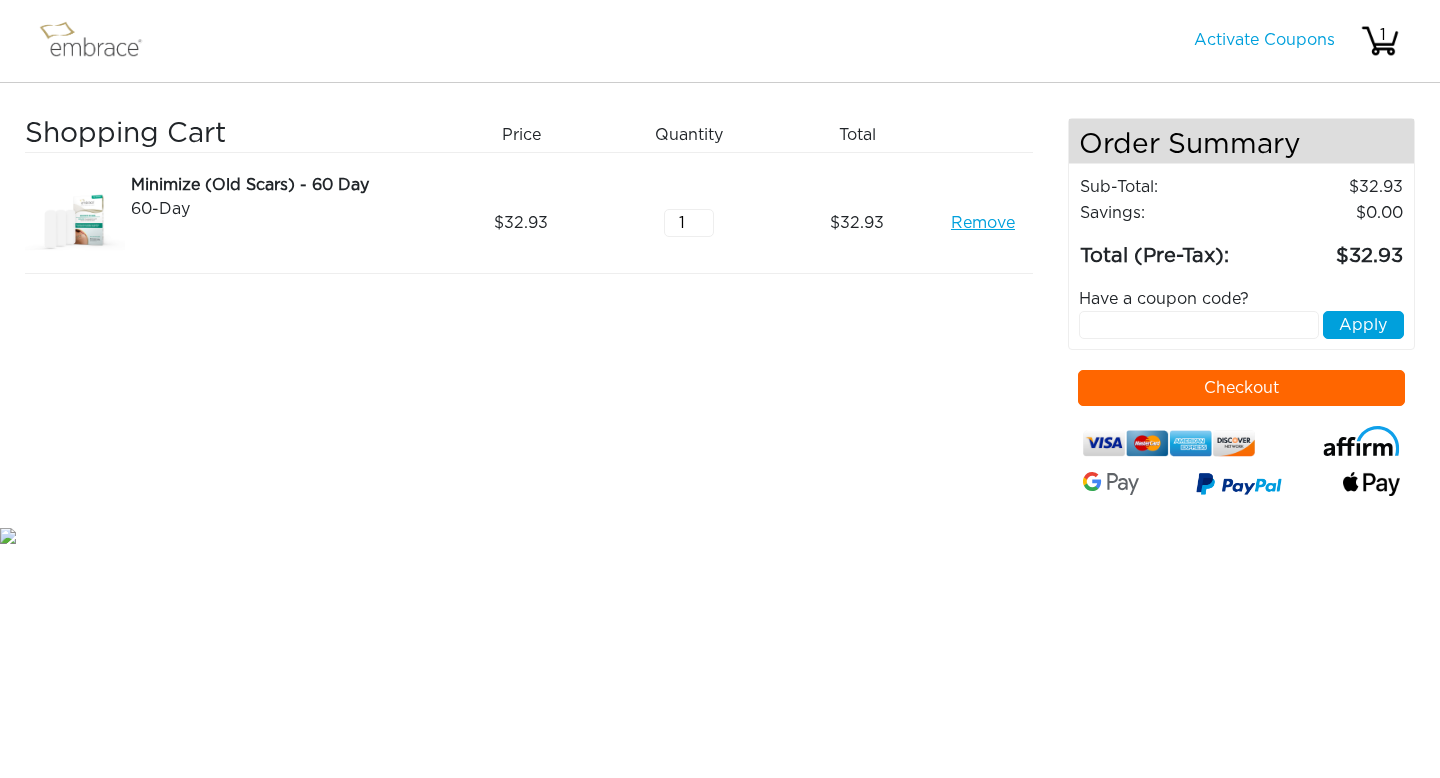 click at bounding box center (1199, 325) 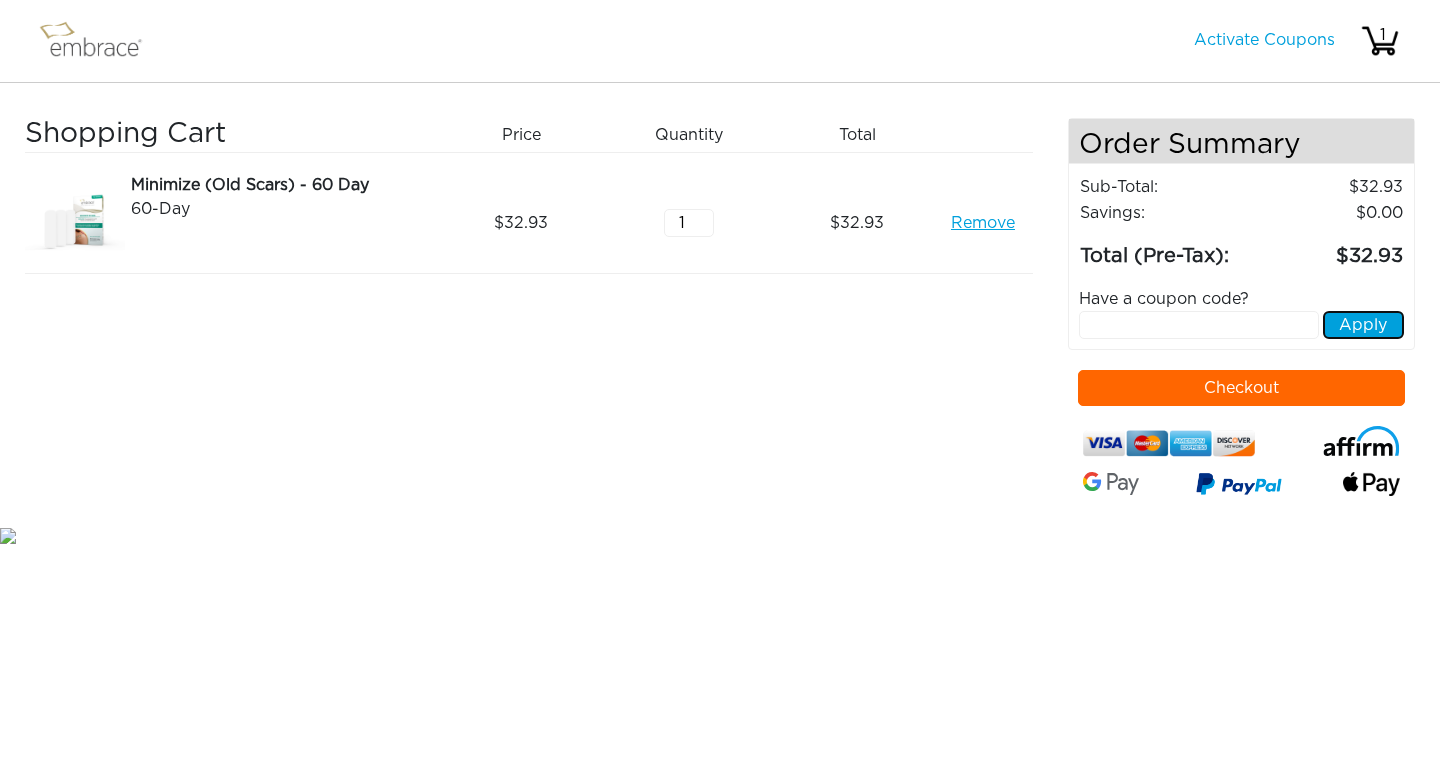click on "Apply" at bounding box center [1363, 325] 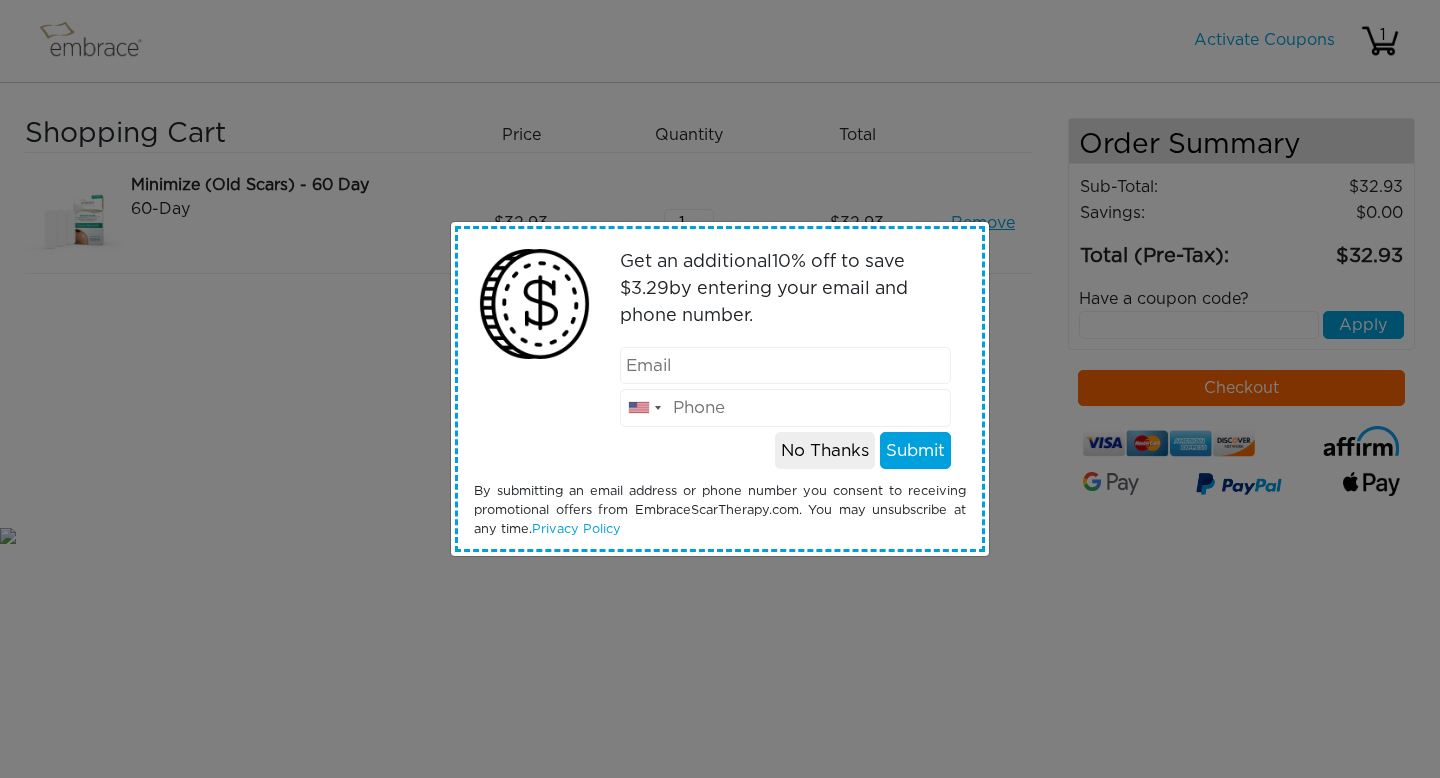 click at bounding box center [786, 366] 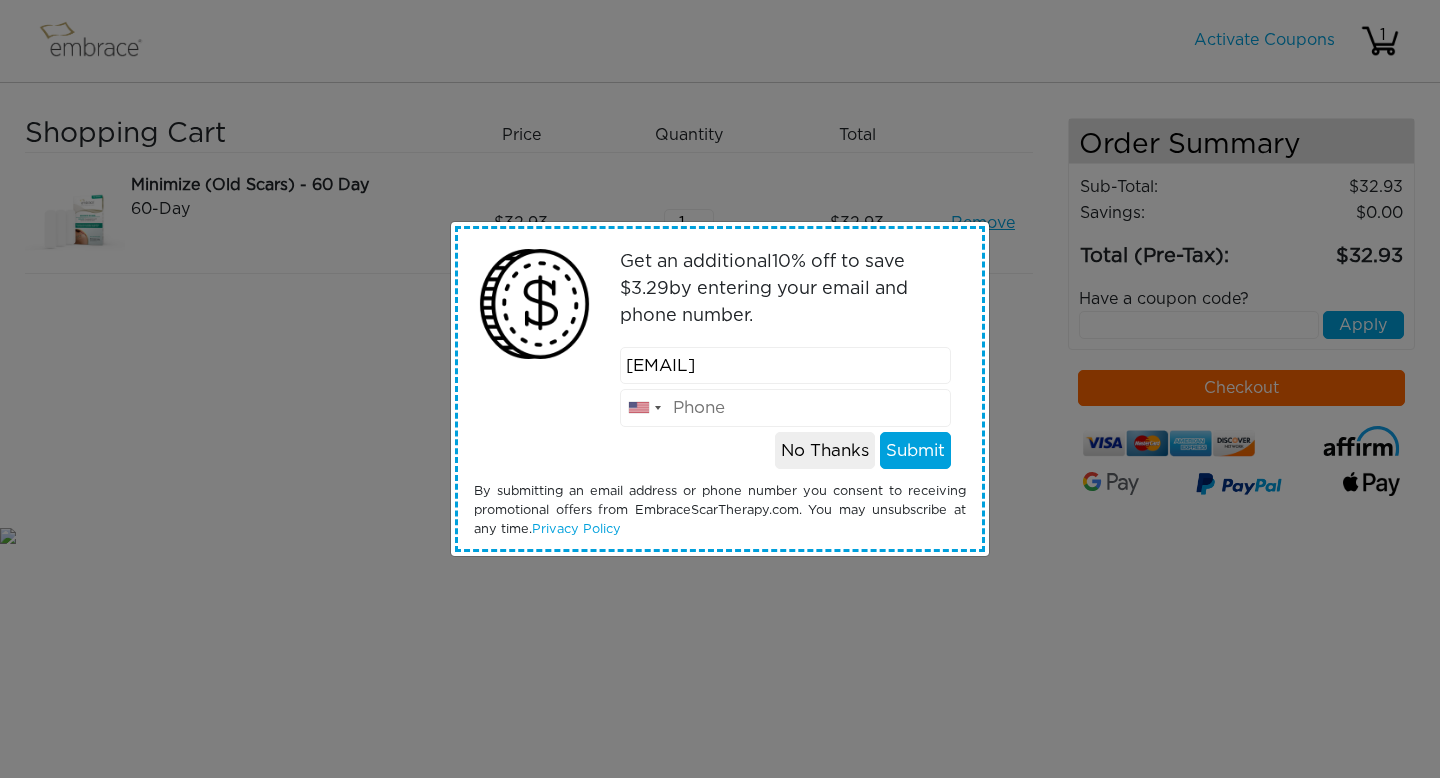 type on "[EMAIL]" 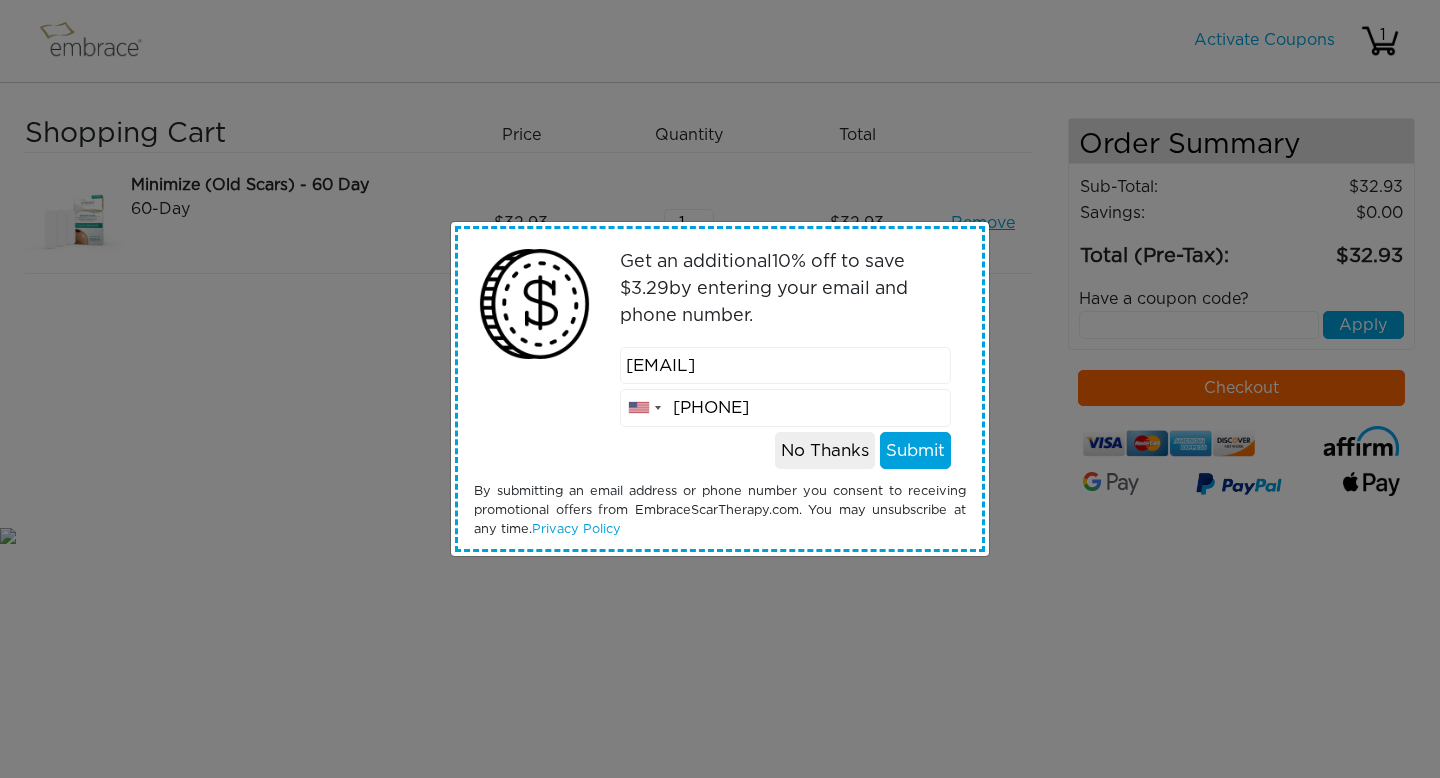 type on "[PHONE]" 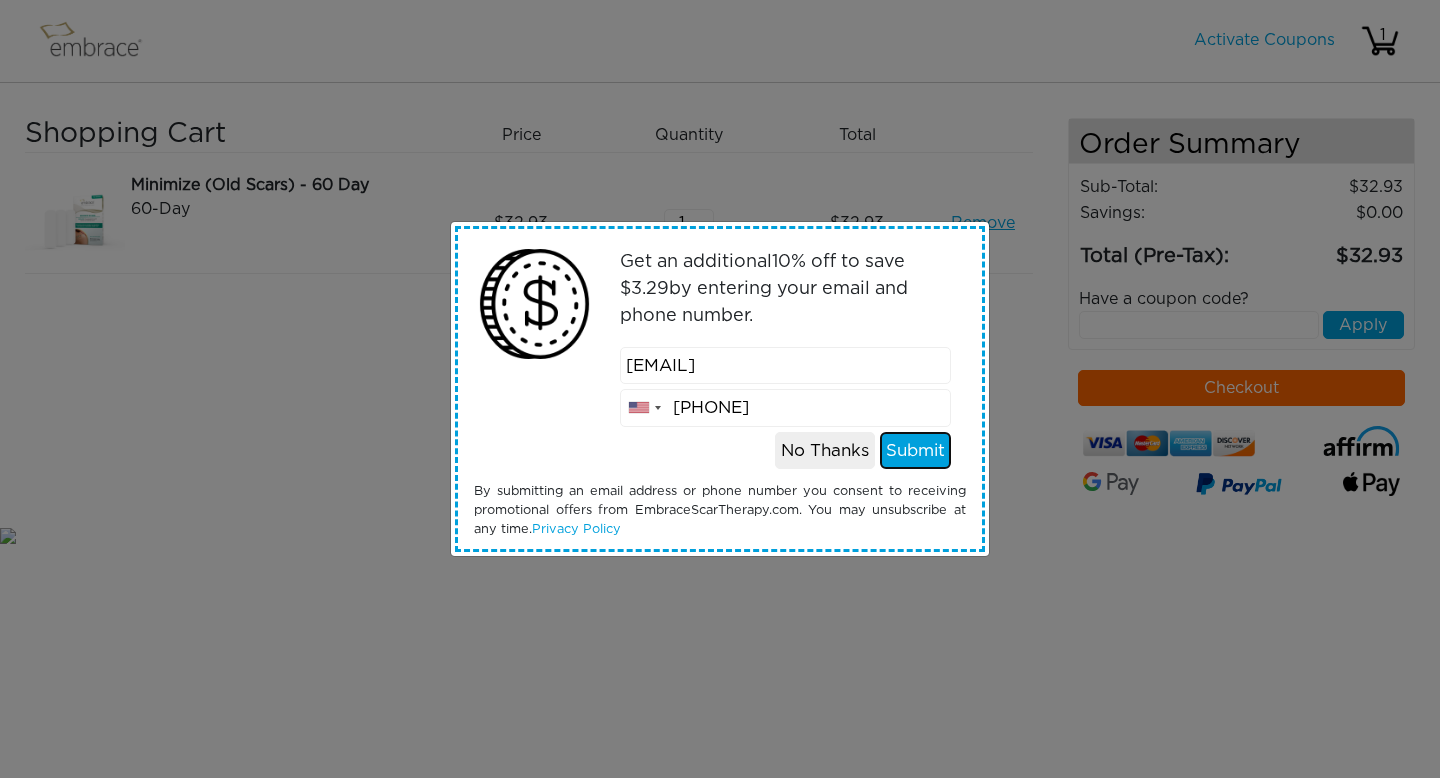 click on "Submit" at bounding box center [915, 451] 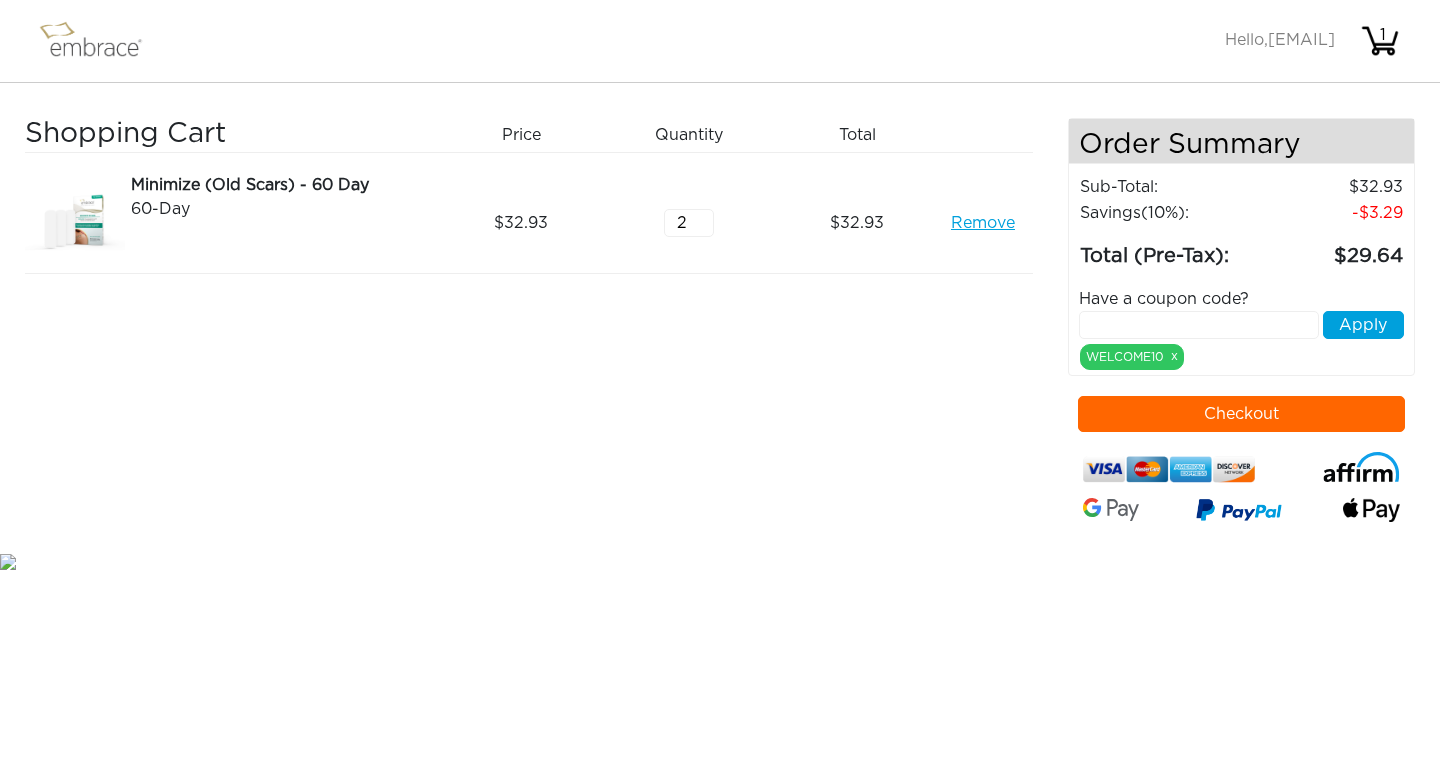 click on "2" at bounding box center [689, 223] 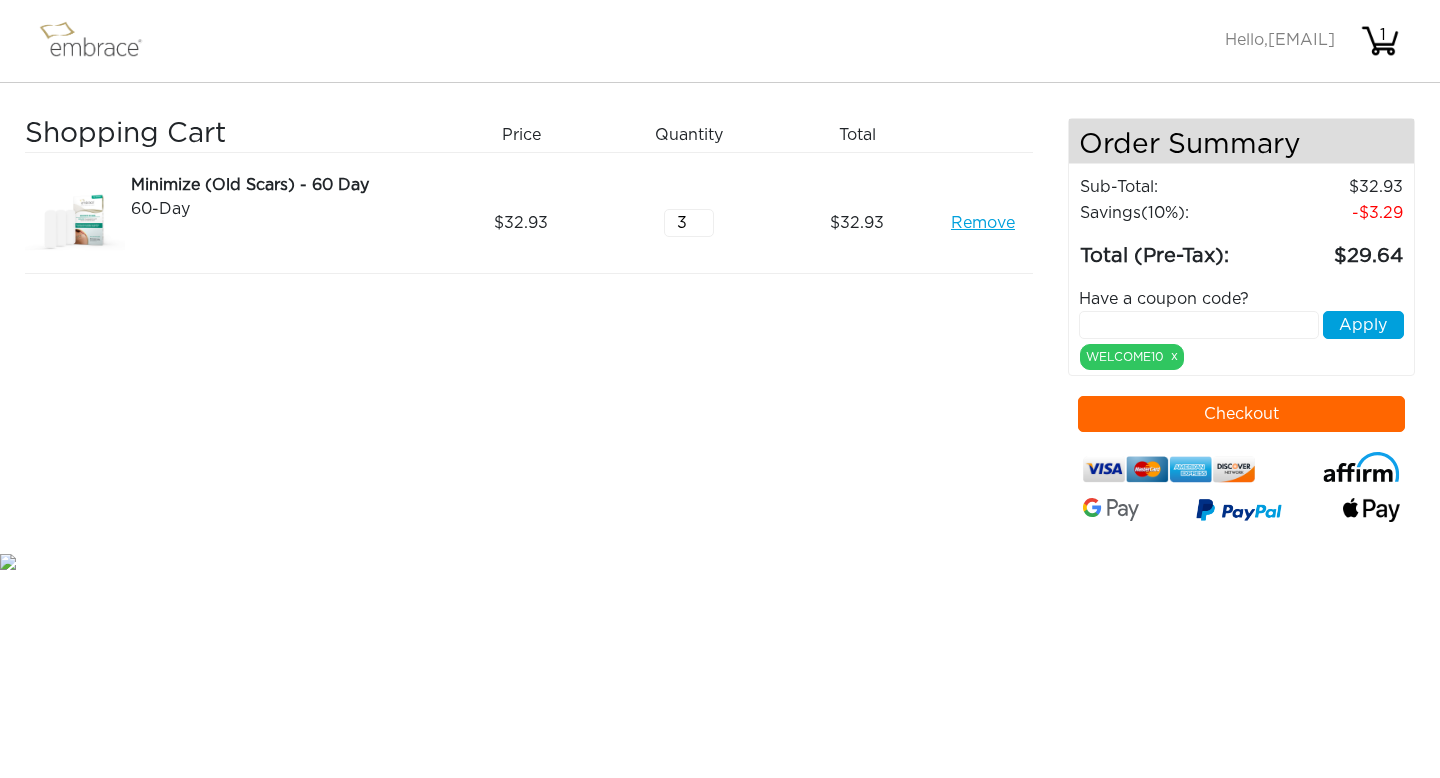 click on "3" at bounding box center [689, 223] 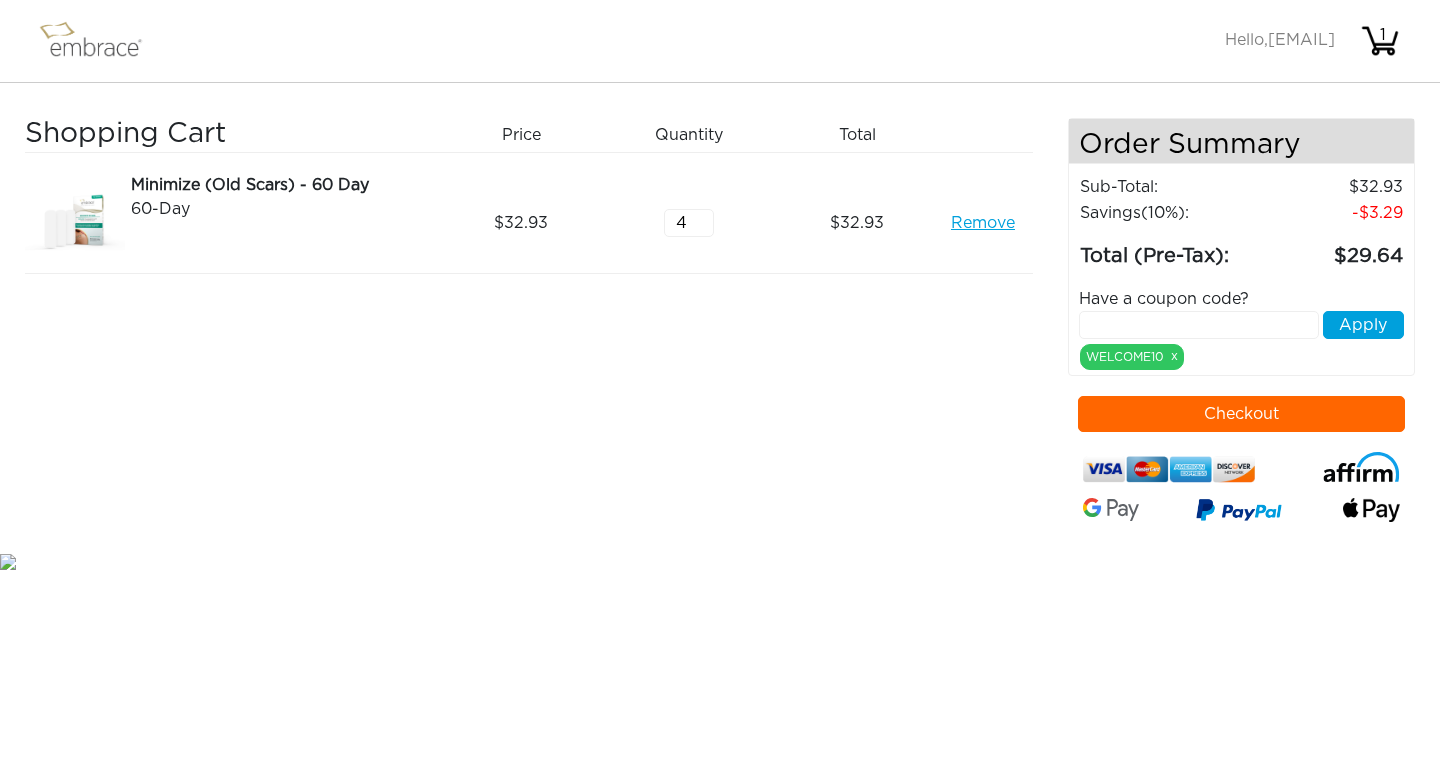 click on "4" at bounding box center (689, 223) 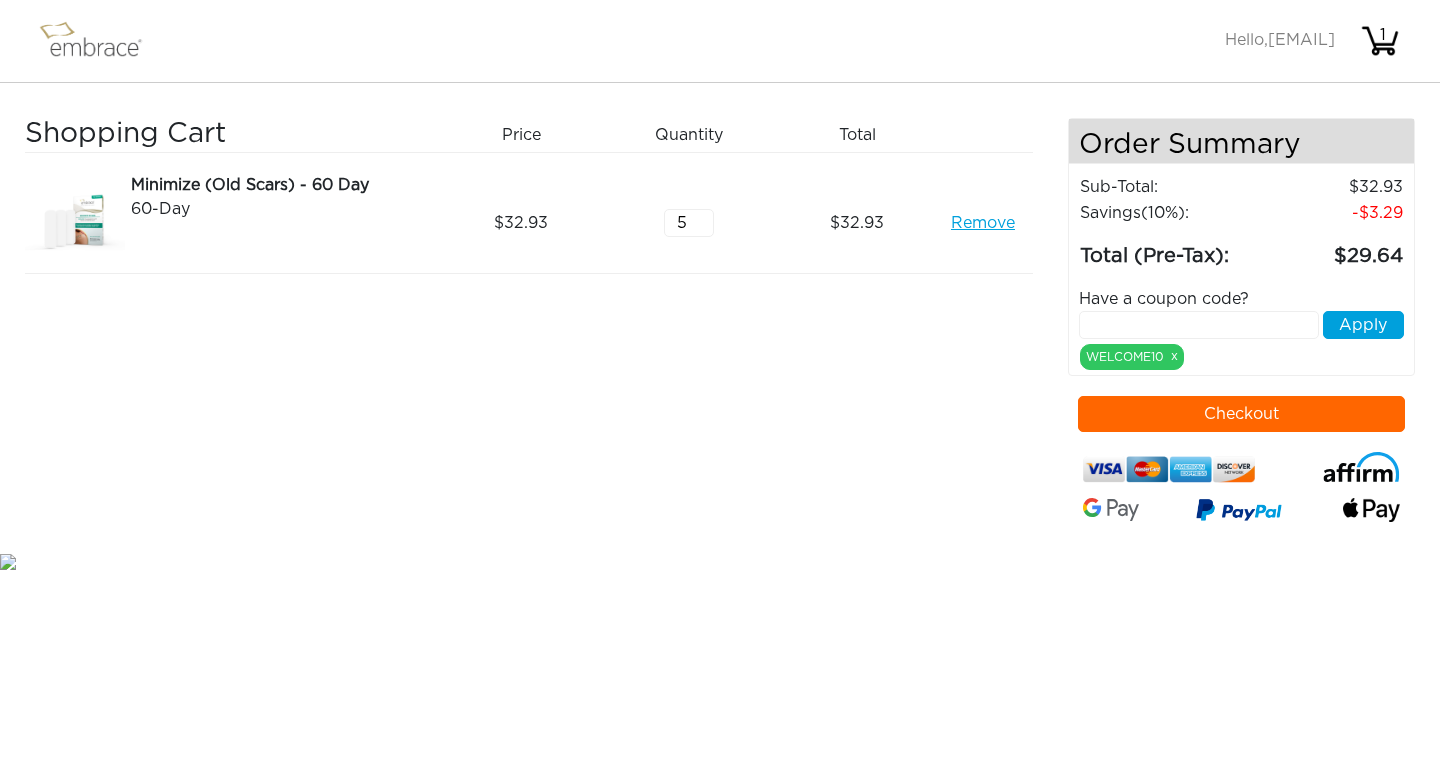 click on "5" at bounding box center (689, 223) 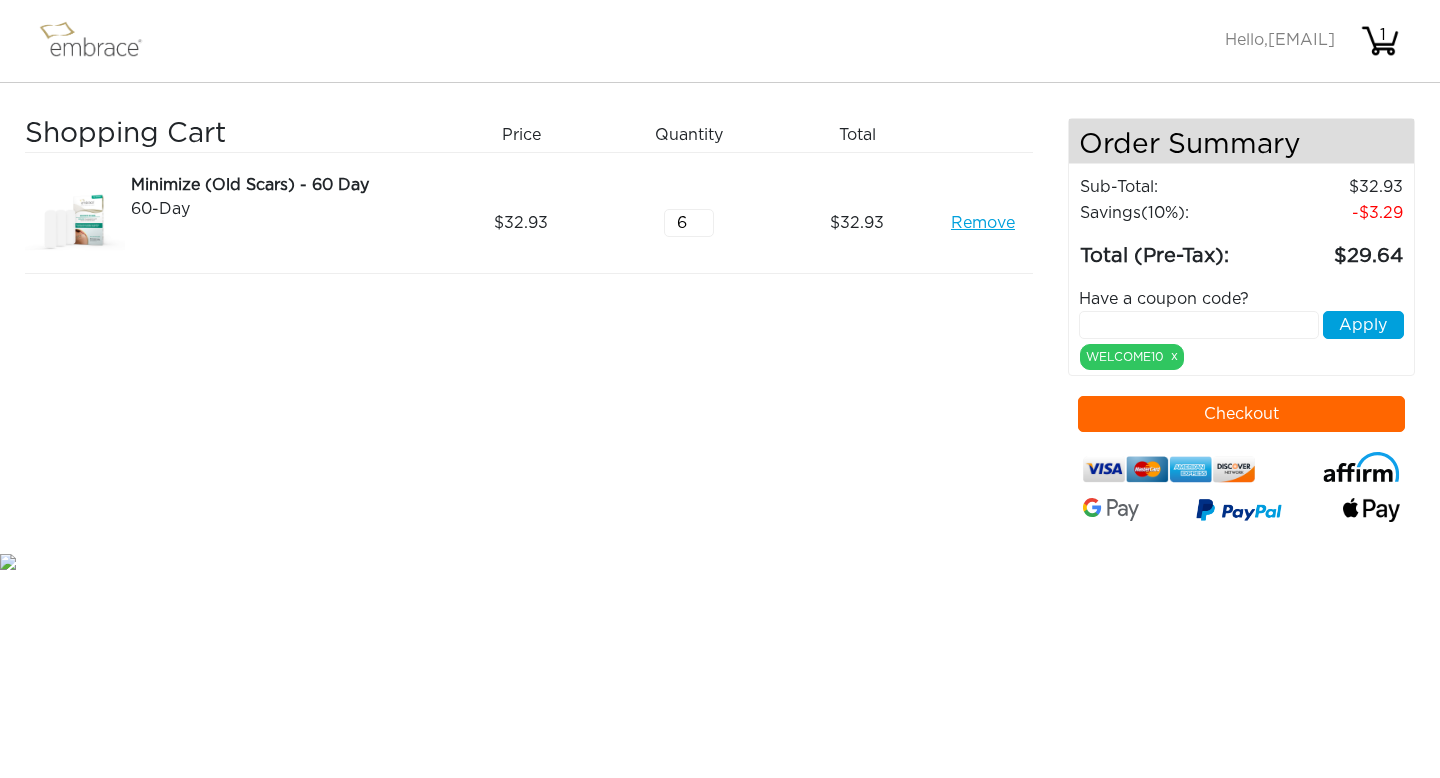 click on "6" at bounding box center [689, 223] 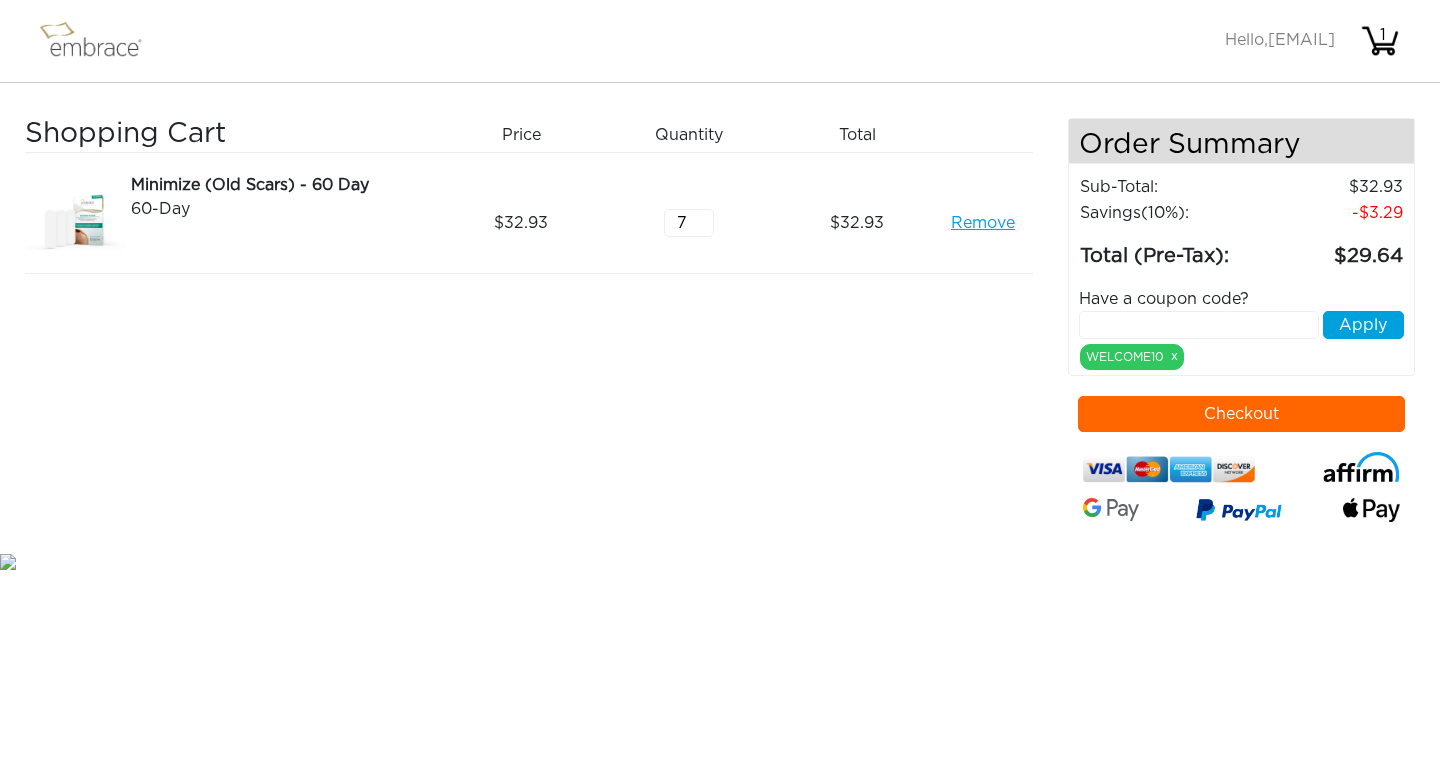 click on "7" at bounding box center [689, 223] 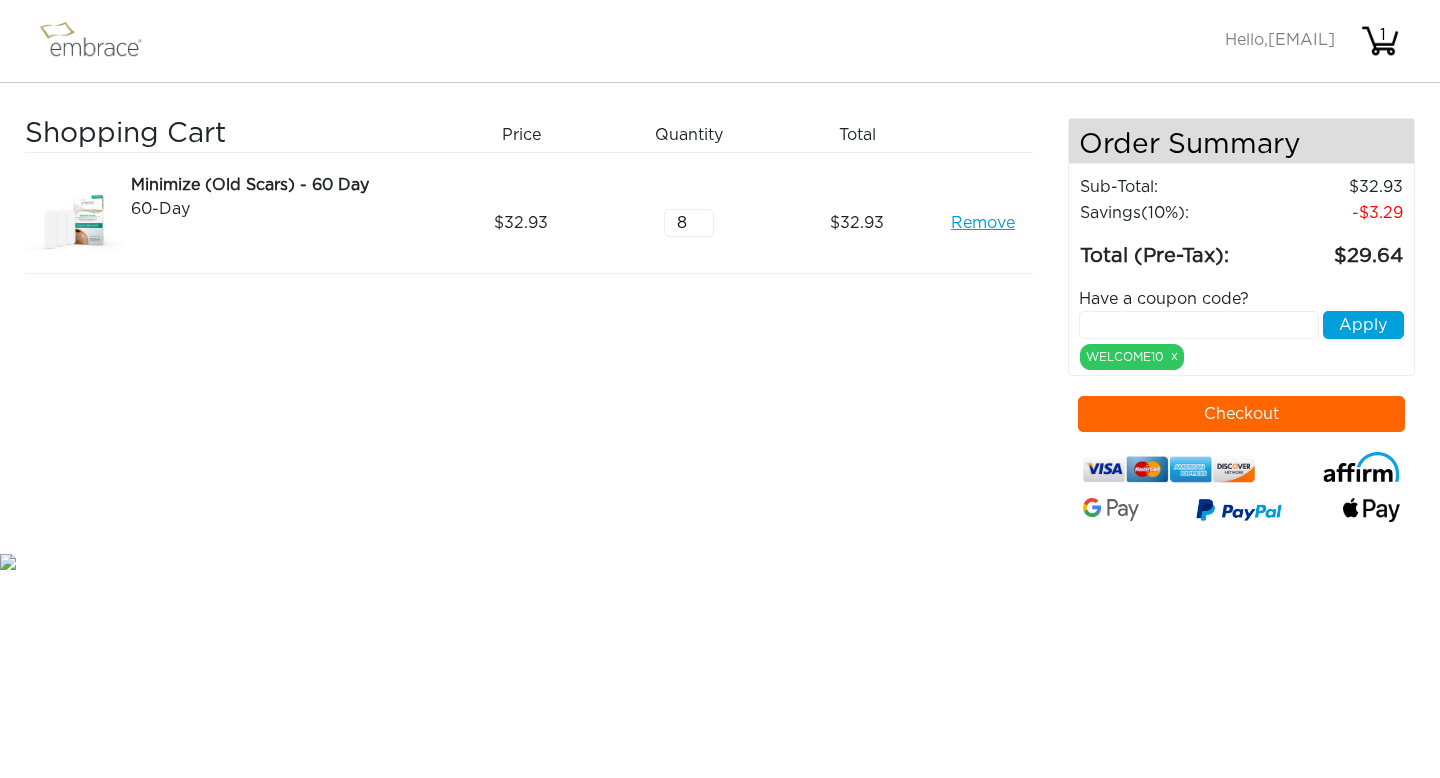 click on "8" at bounding box center (689, 223) 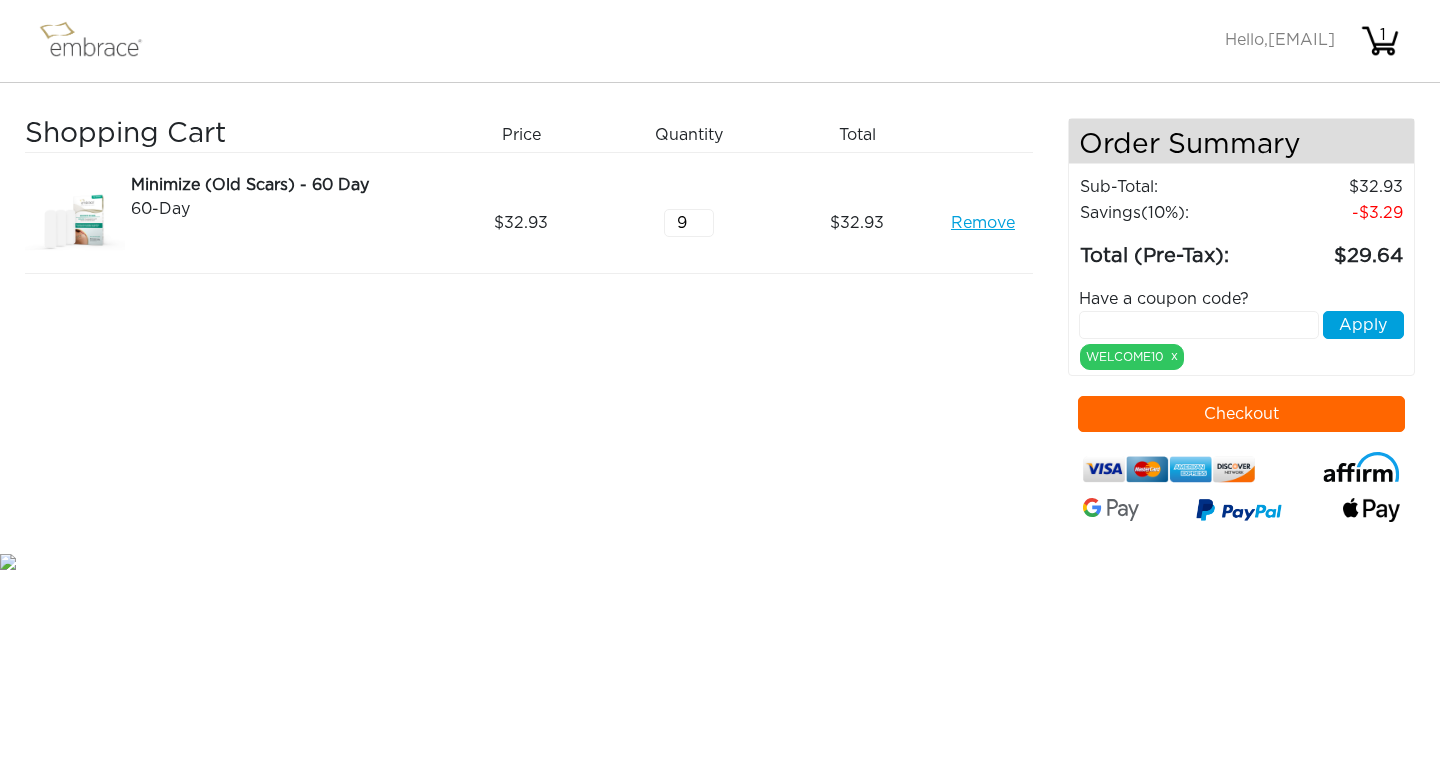 click on "9" at bounding box center [689, 223] 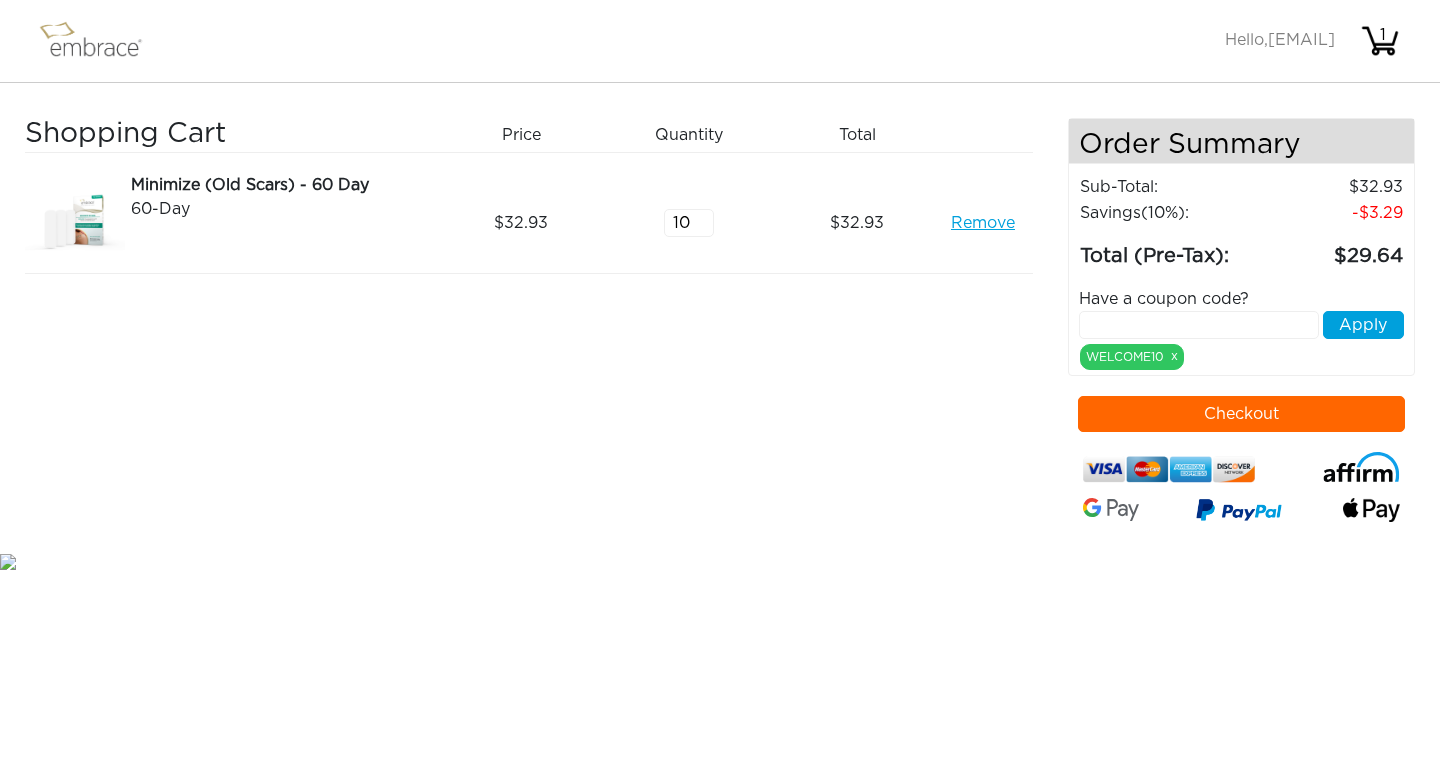 click on "10" at bounding box center [689, 223] 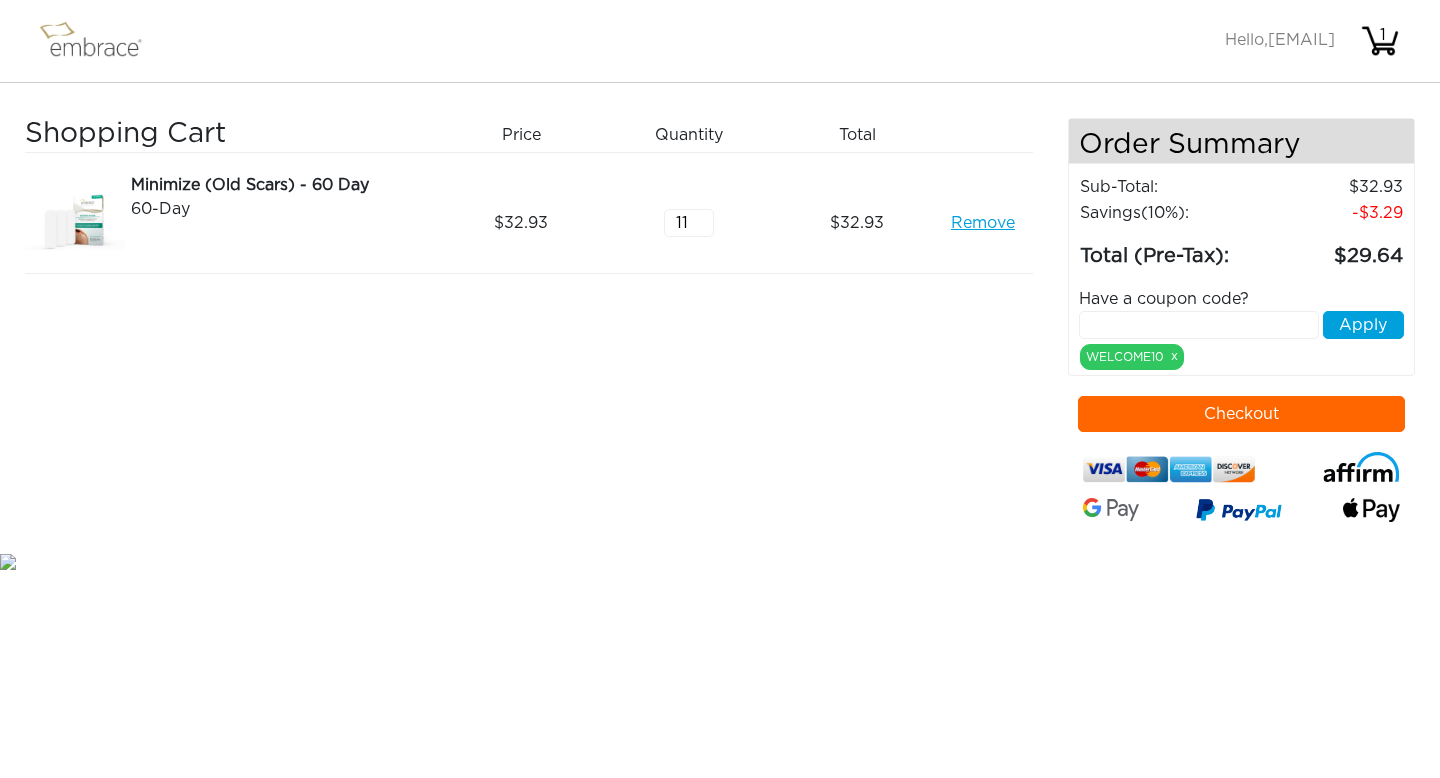 click on "11" at bounding box center [689, 223] 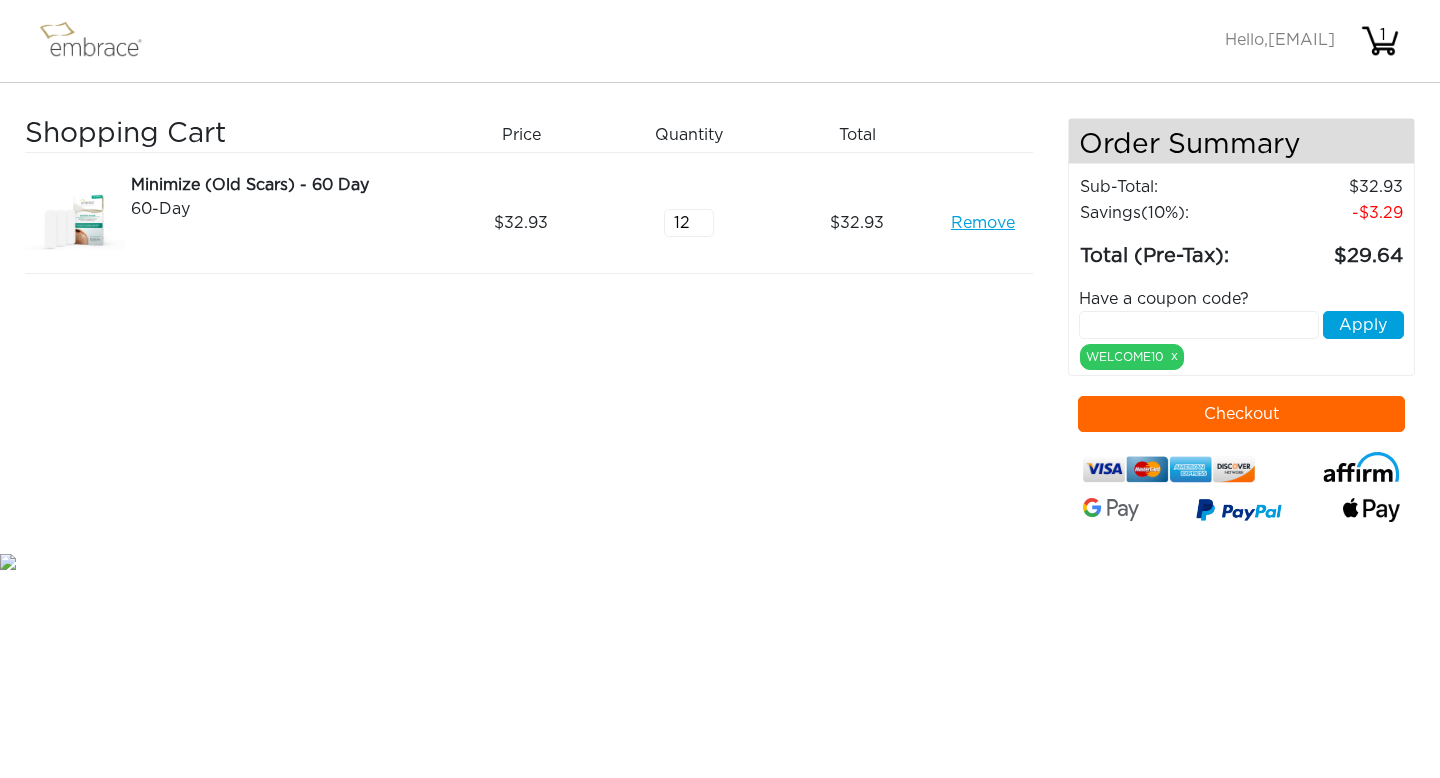 click on "12" at bounding box center (689, 223) 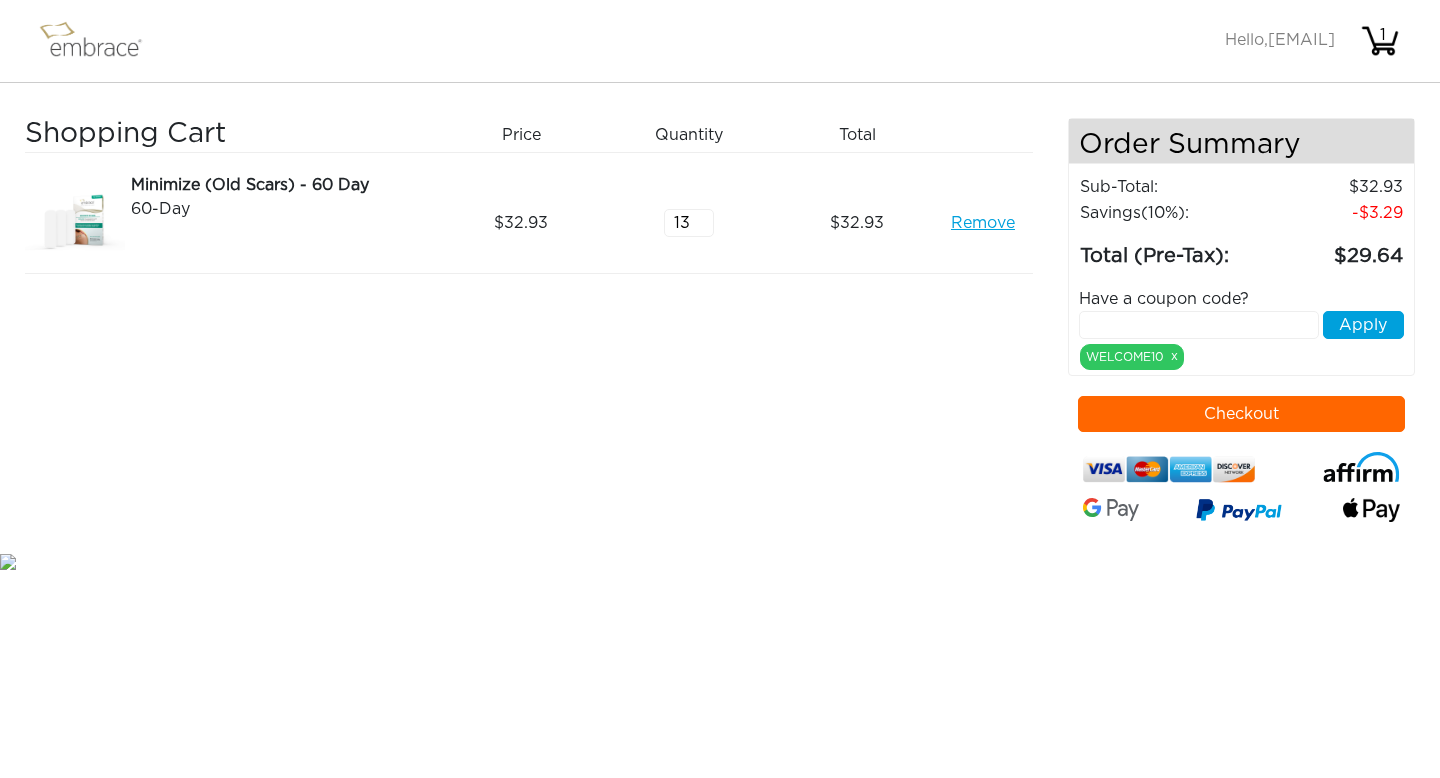 type on "13" 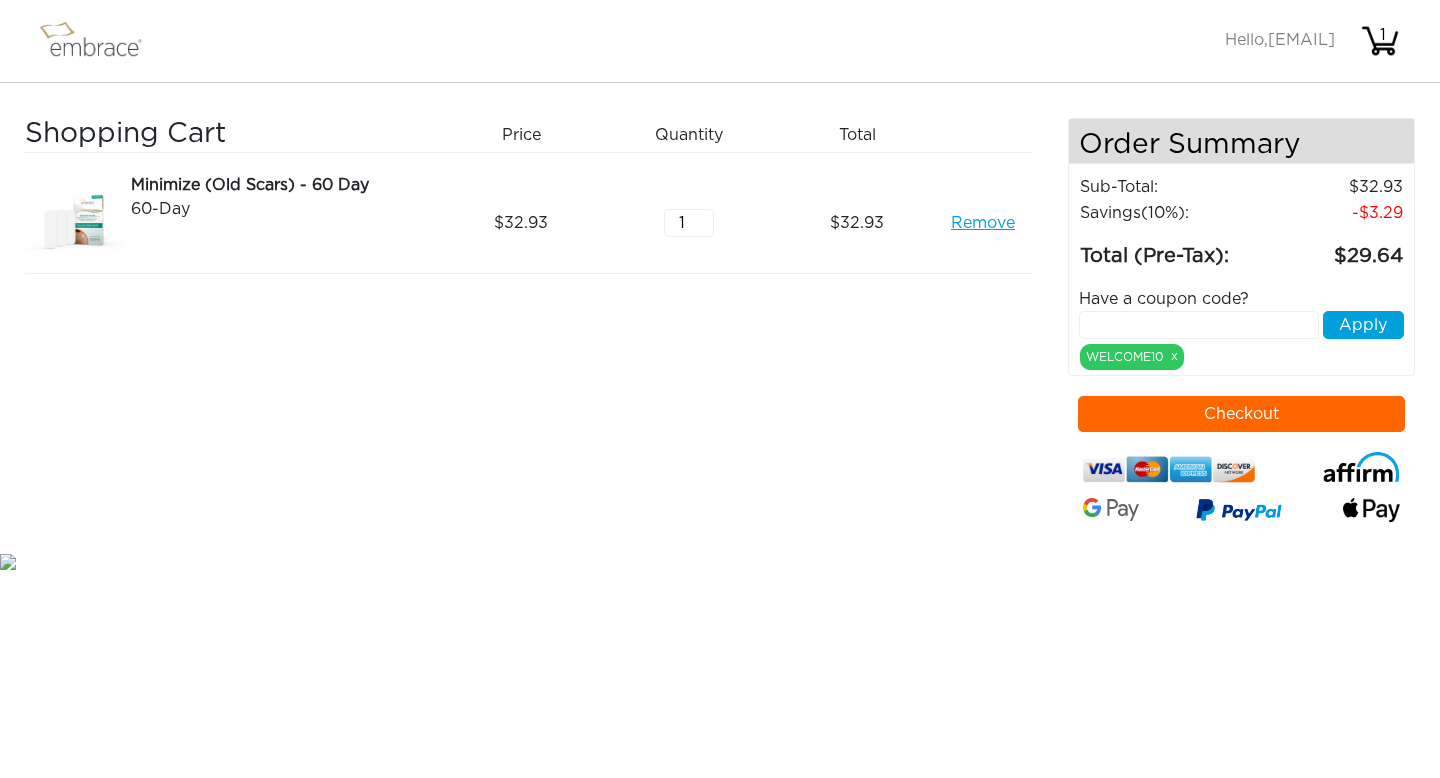 scroll, scrollTop: 0, scrollLeft: 0, axis: both 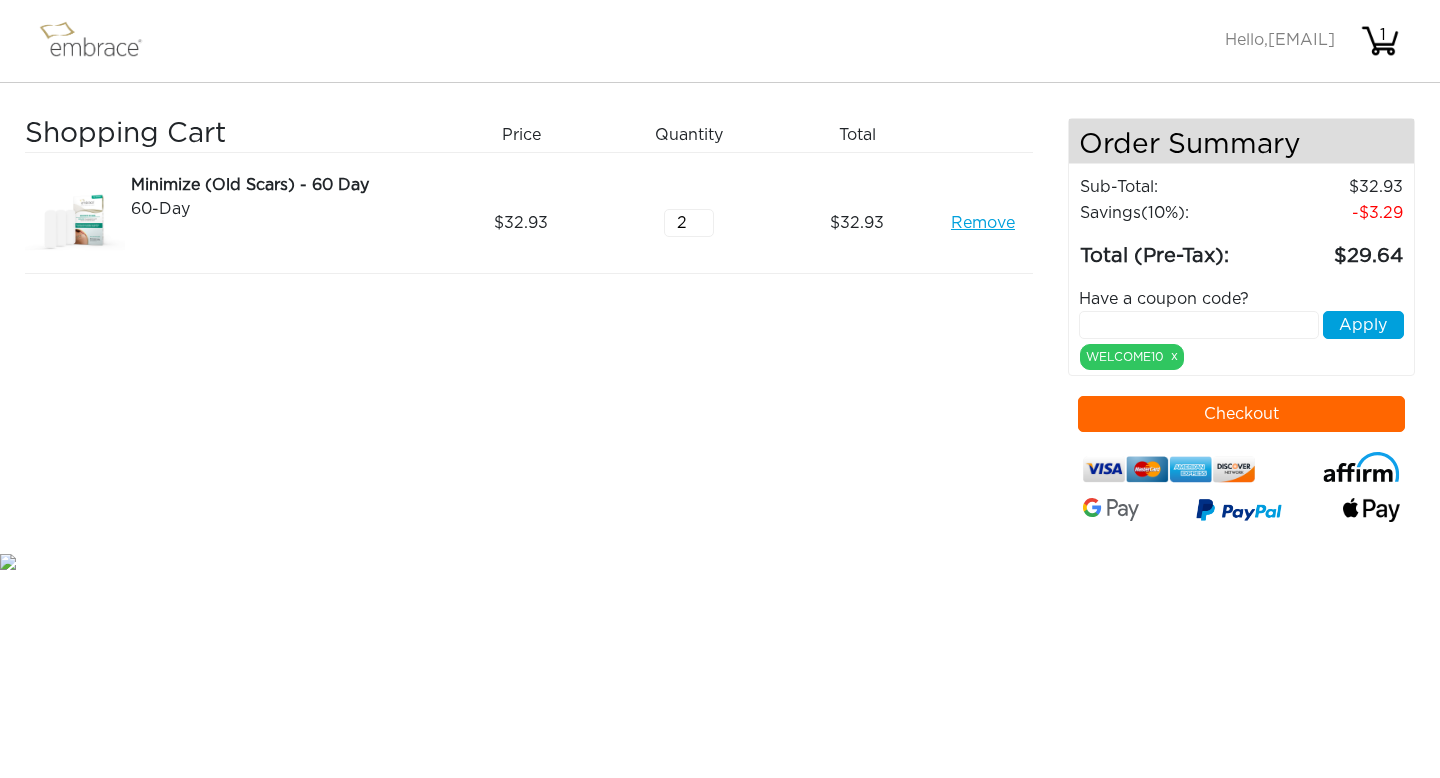click on "2" at bounding box center (689, 223) 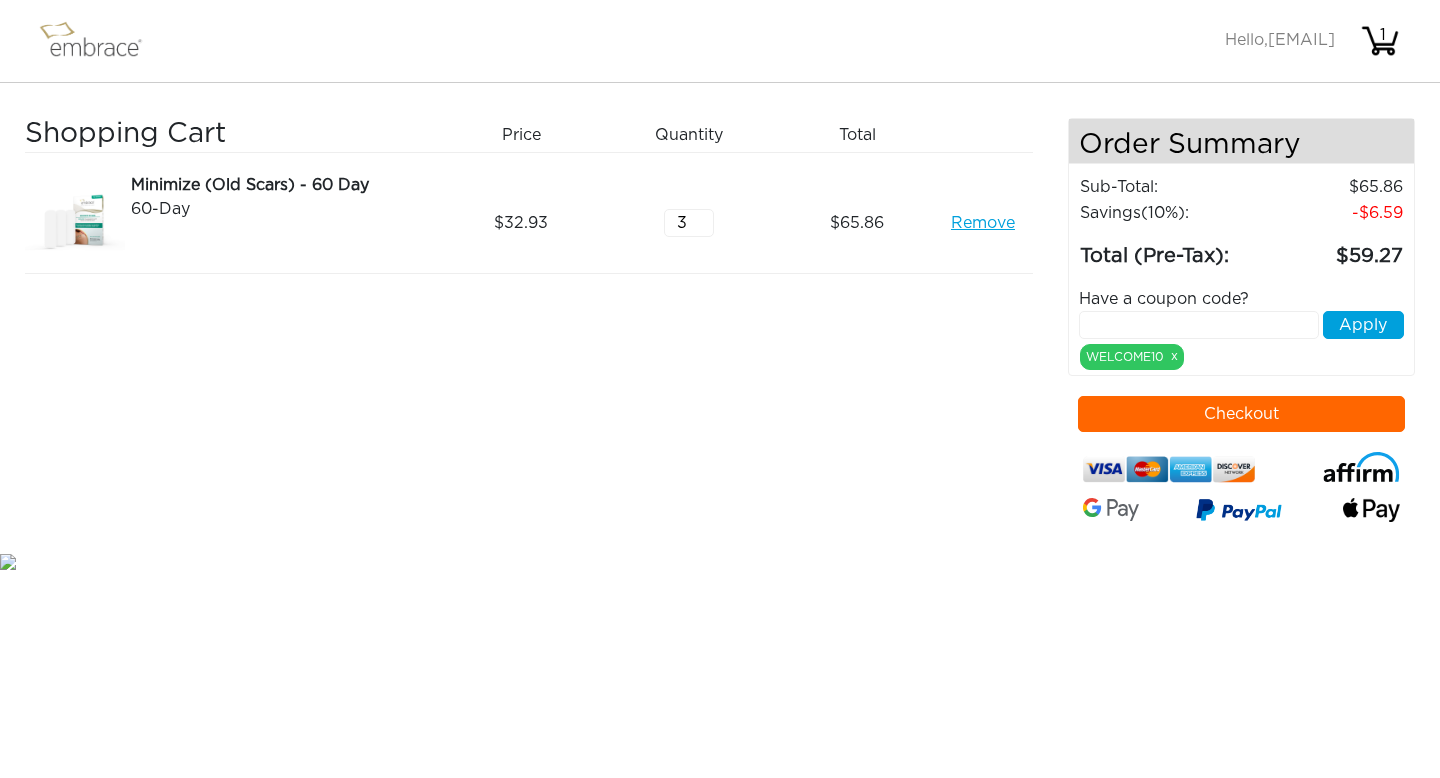 click on "3" at bounding box center (689, 223) 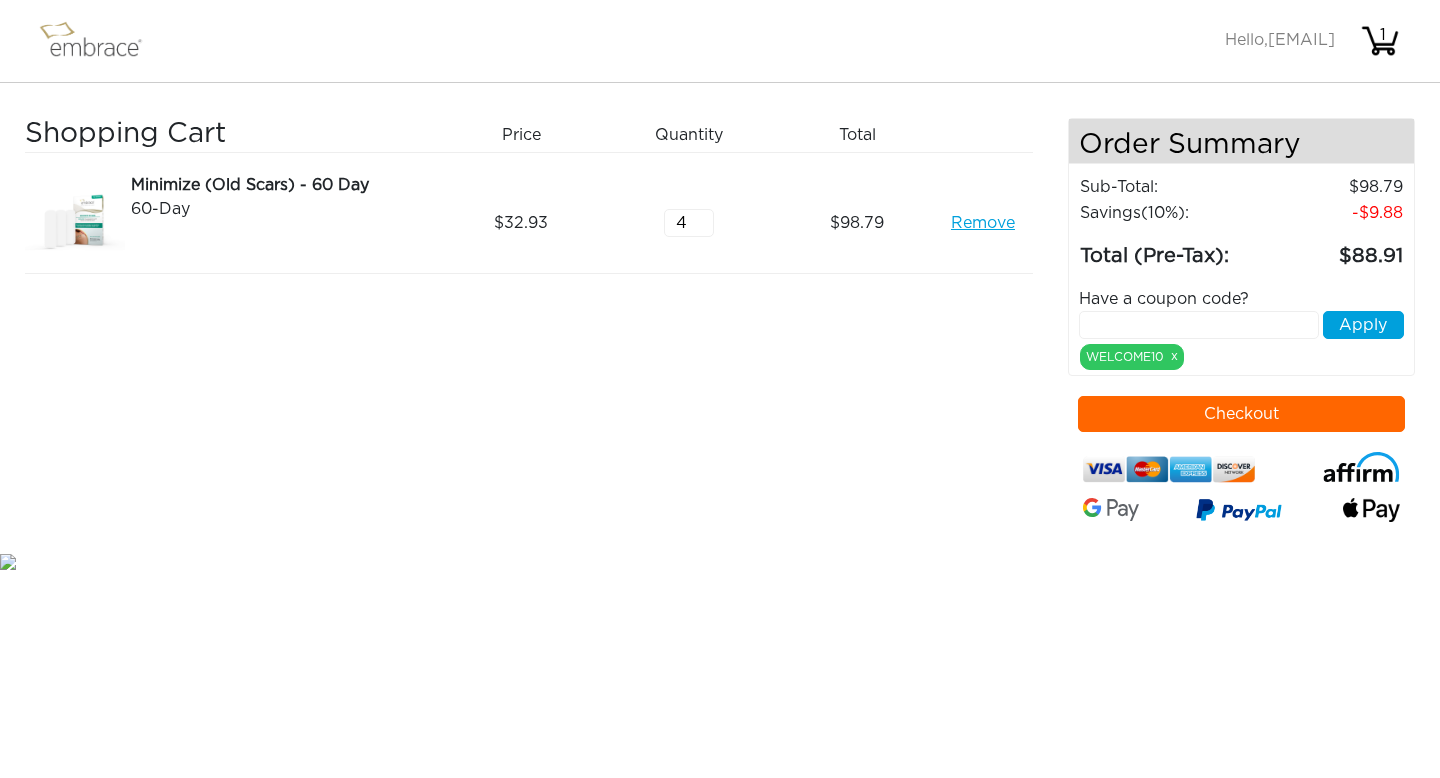 click on "4" at bounding box center [689, 223] 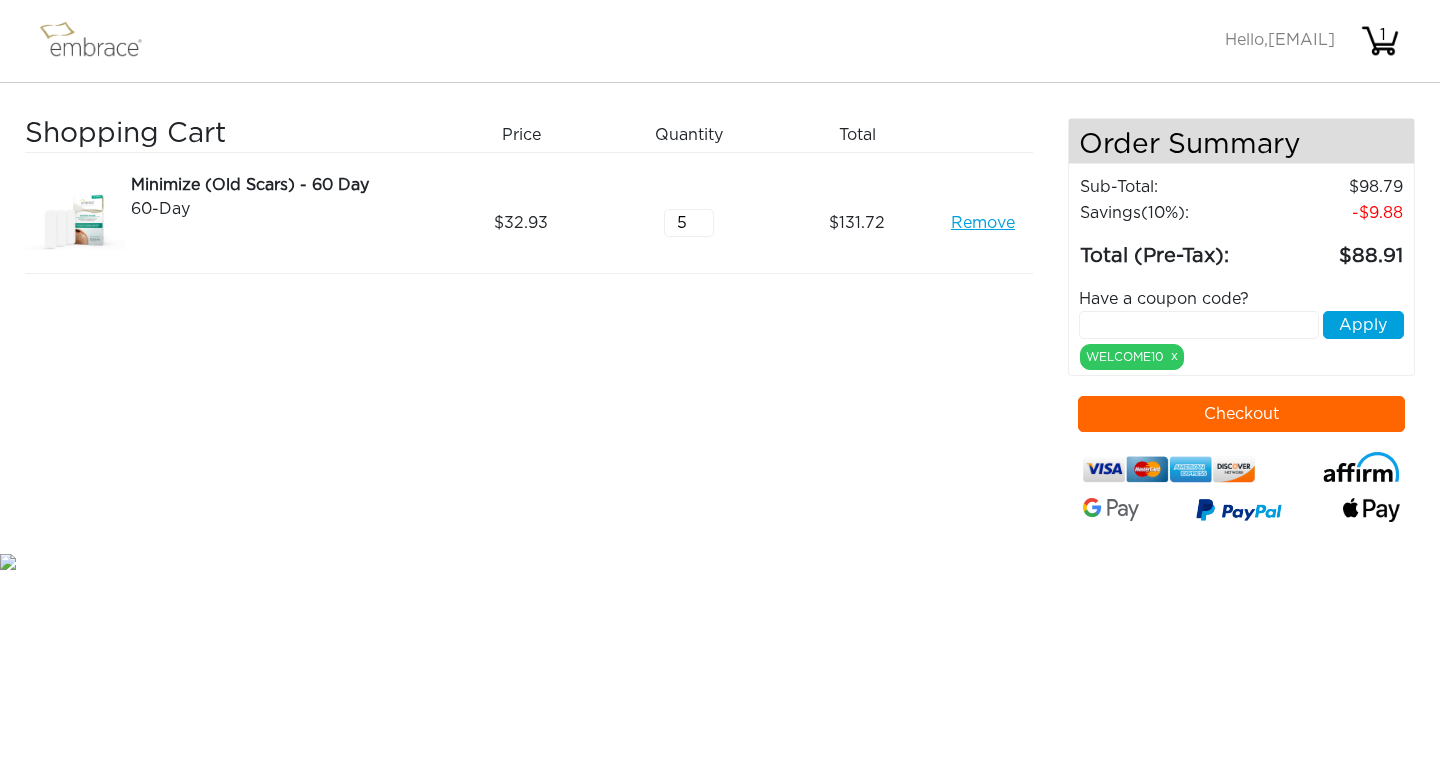 click on "5" at bounding box center [689, 223] 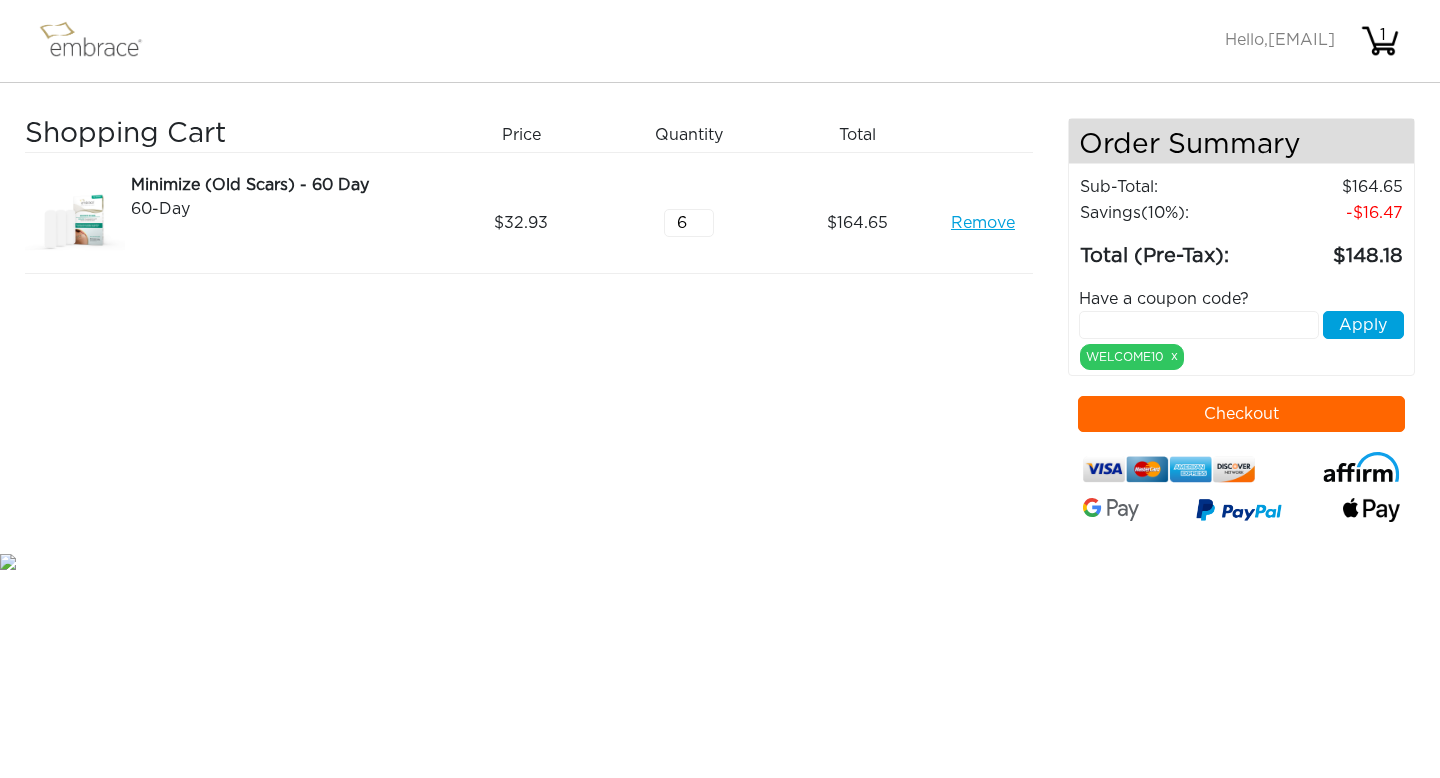 click on "6" at bounding box center (689, 223) 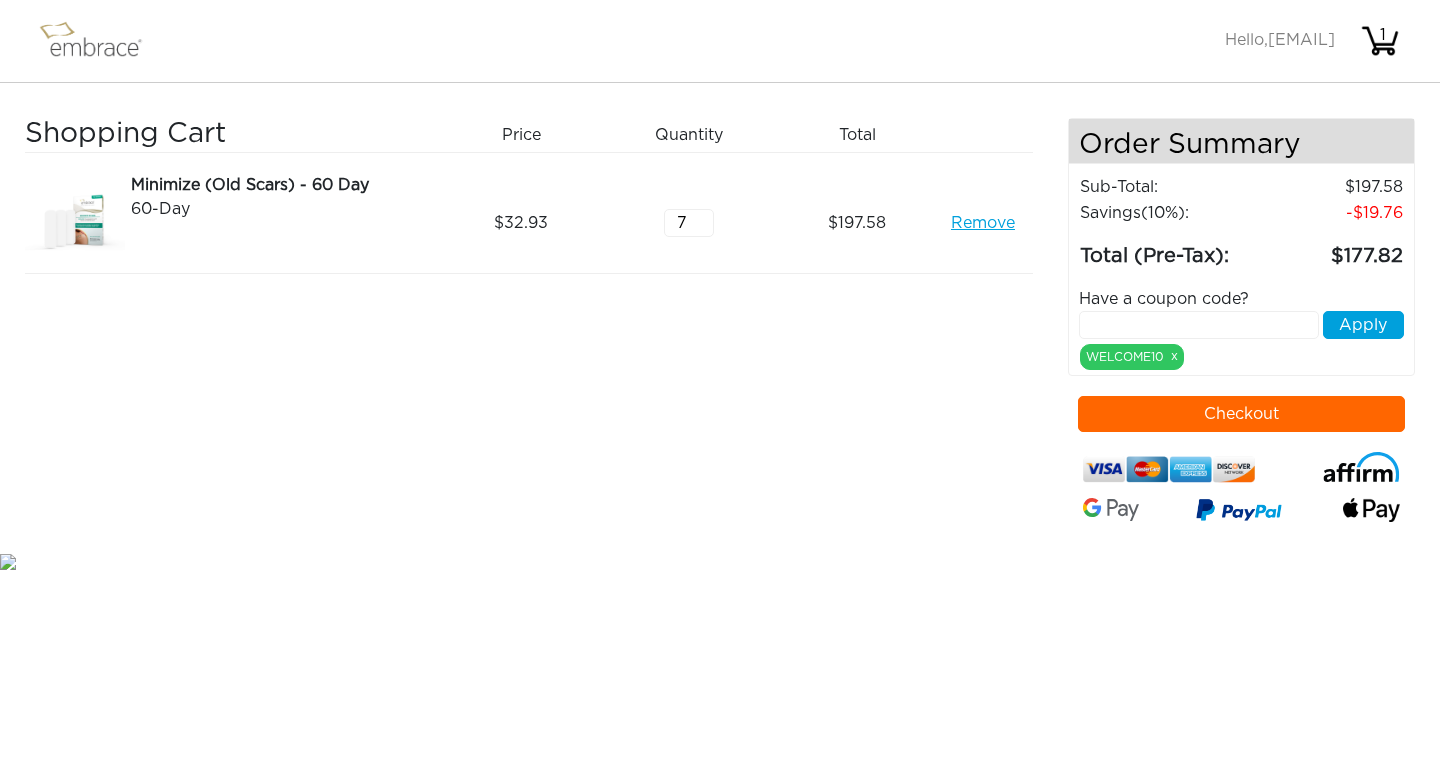 click on "7" at bounding box center (689, 223) 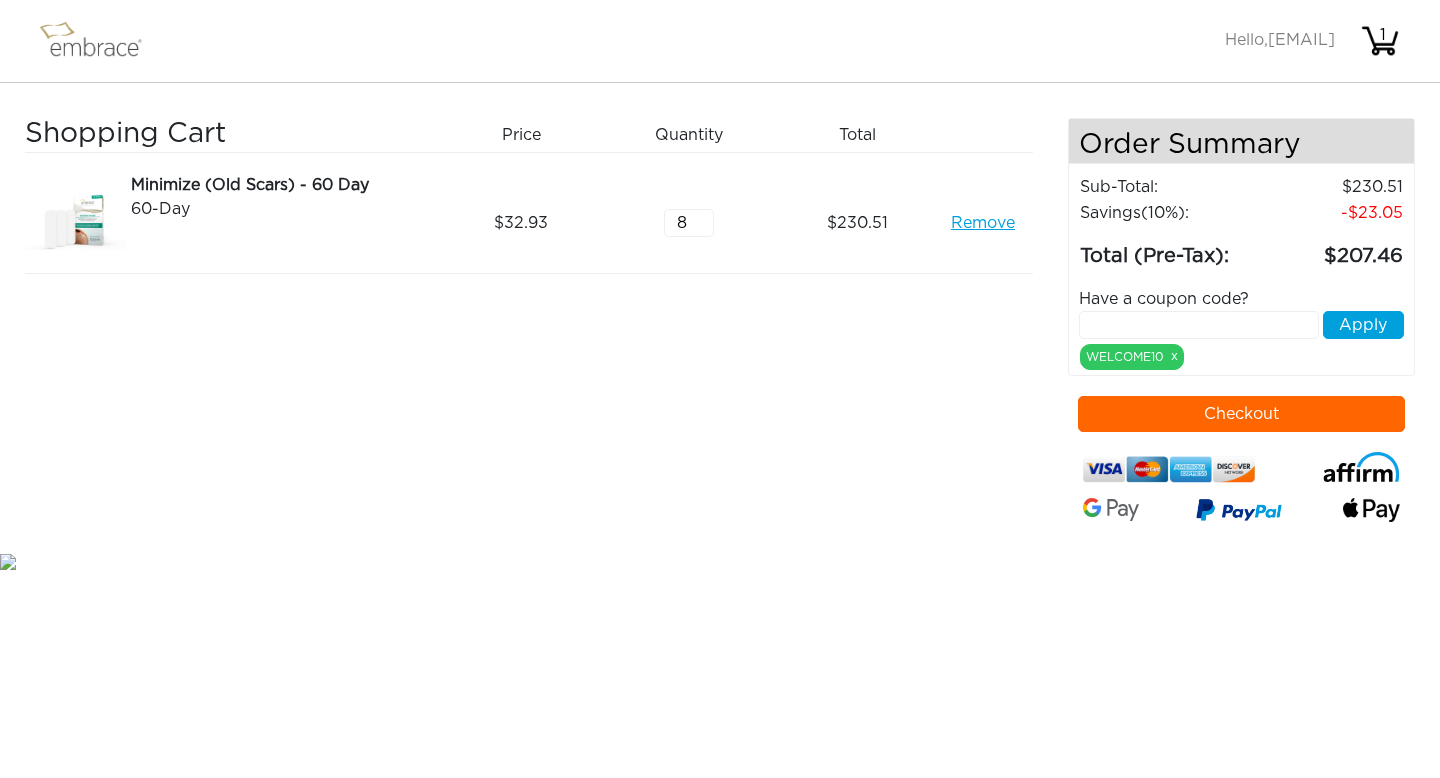 click on "8" at bounding box center [689, 223] 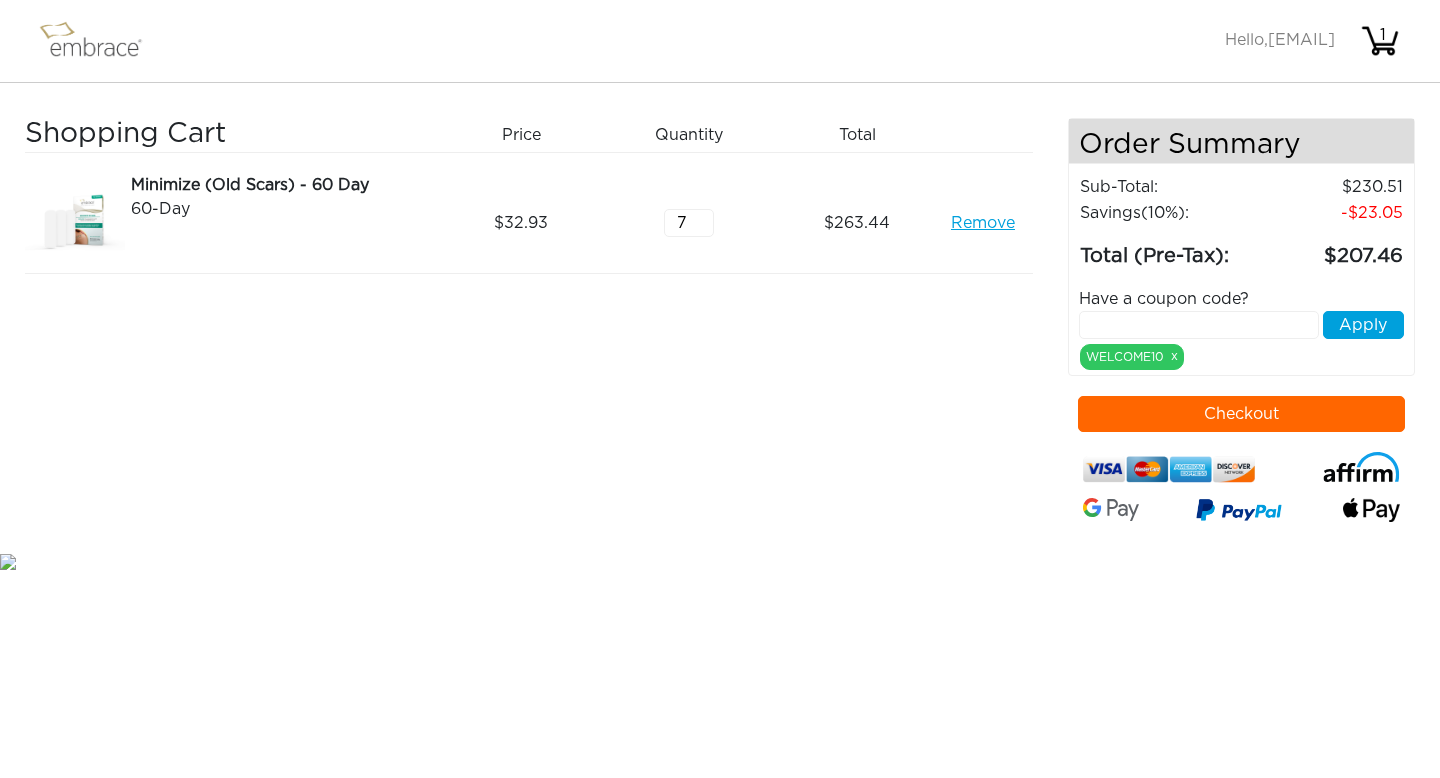 click on "7" at bounding box center (689, 223) 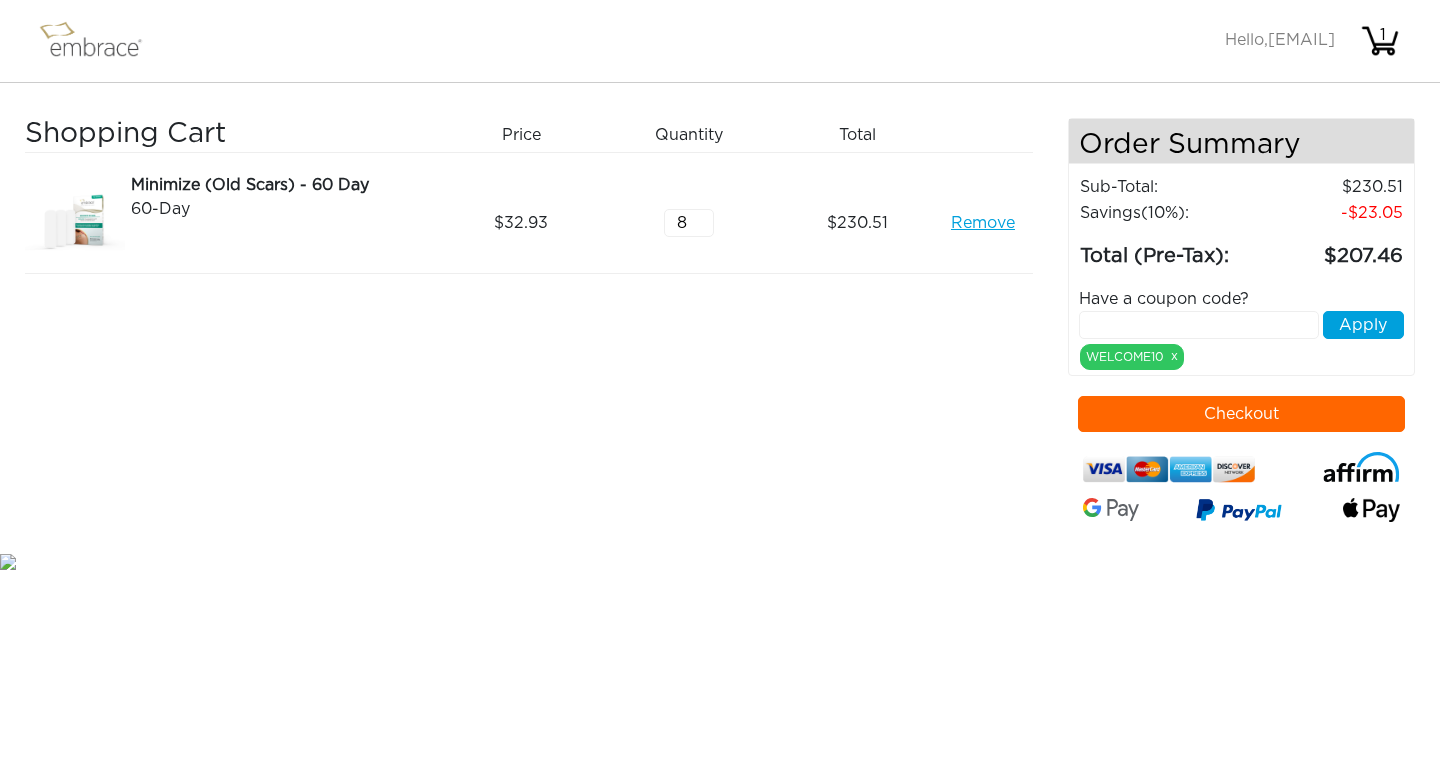 click on "8" at bounding box center [689, 223] 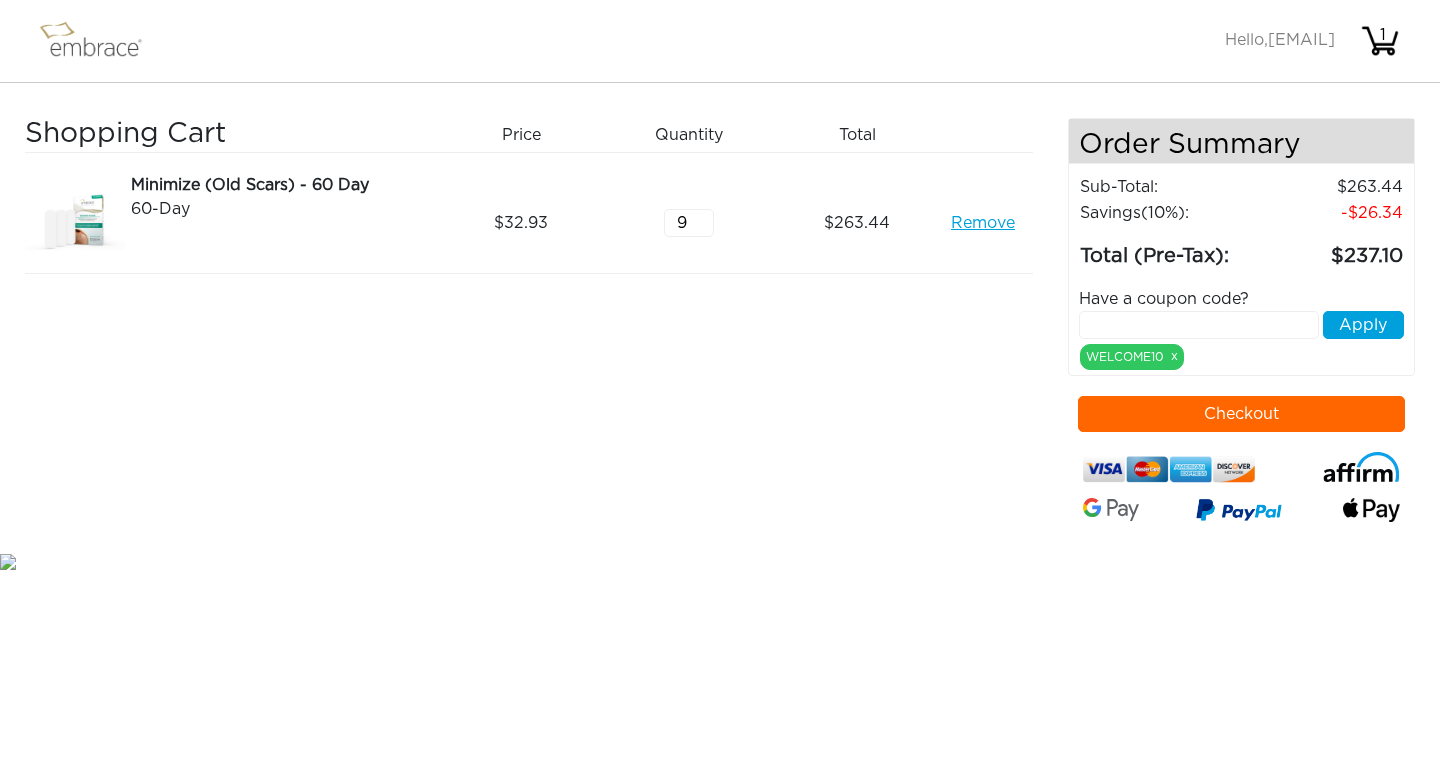 click on "9" at bounding box center (689, 223) 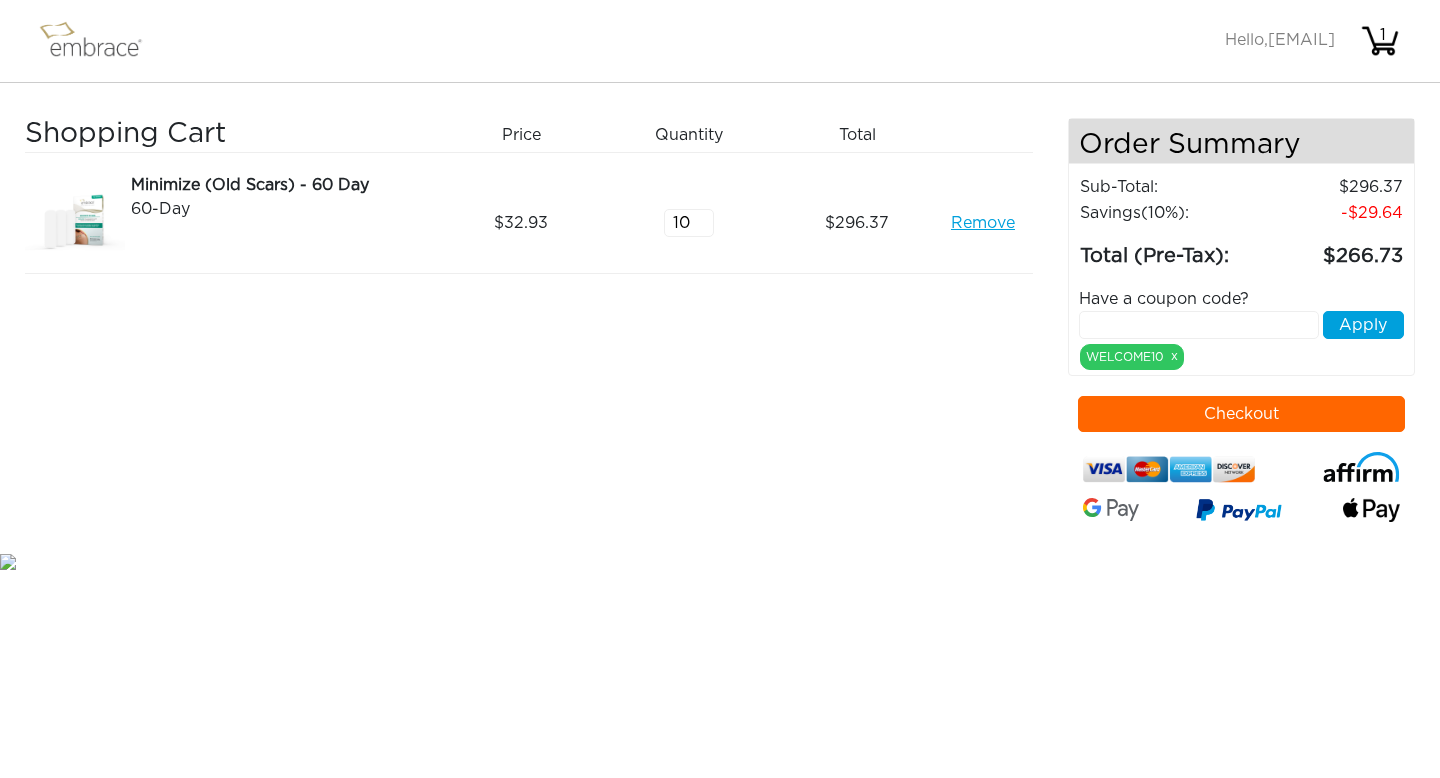 click on "10" at bounding box center [689, 223] 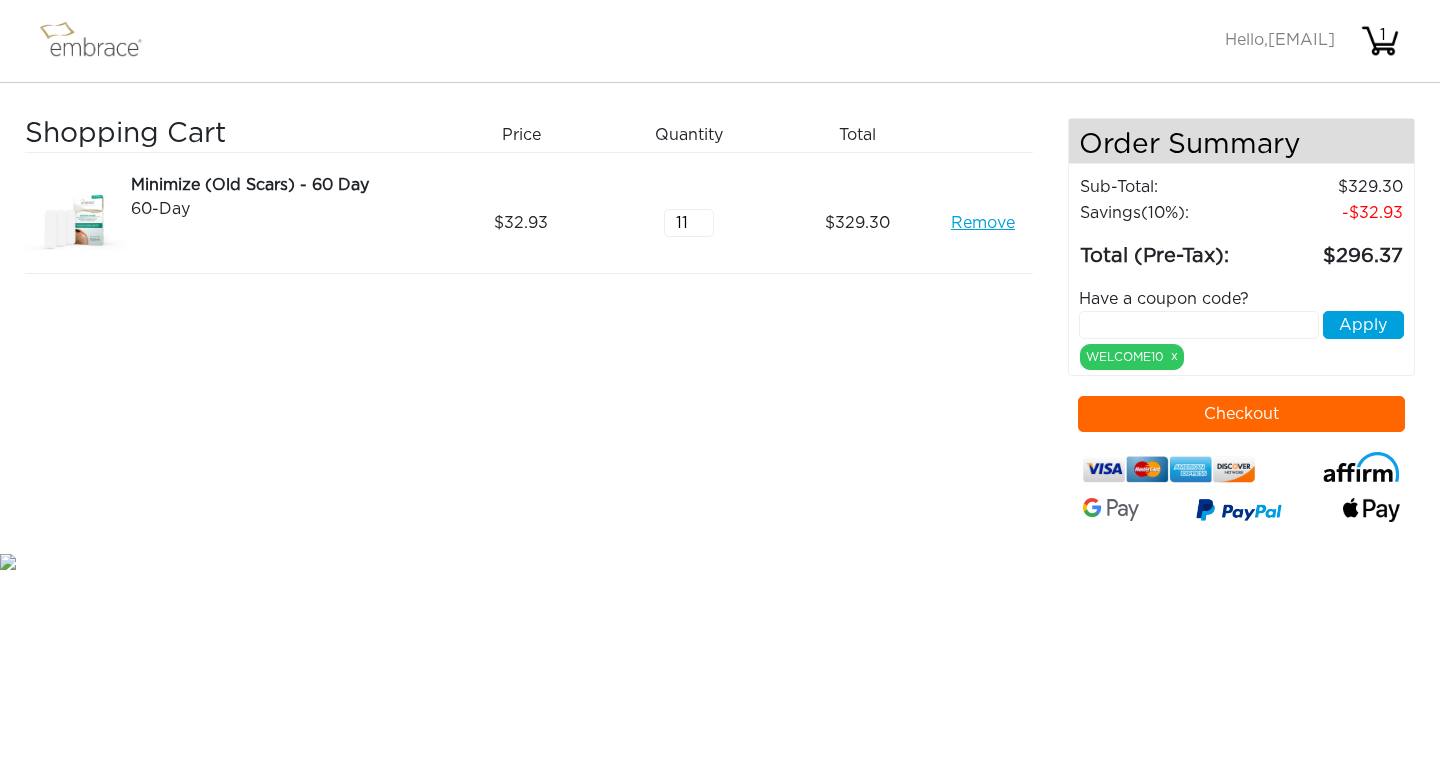 click on "11" at bounding box center [689, 223] 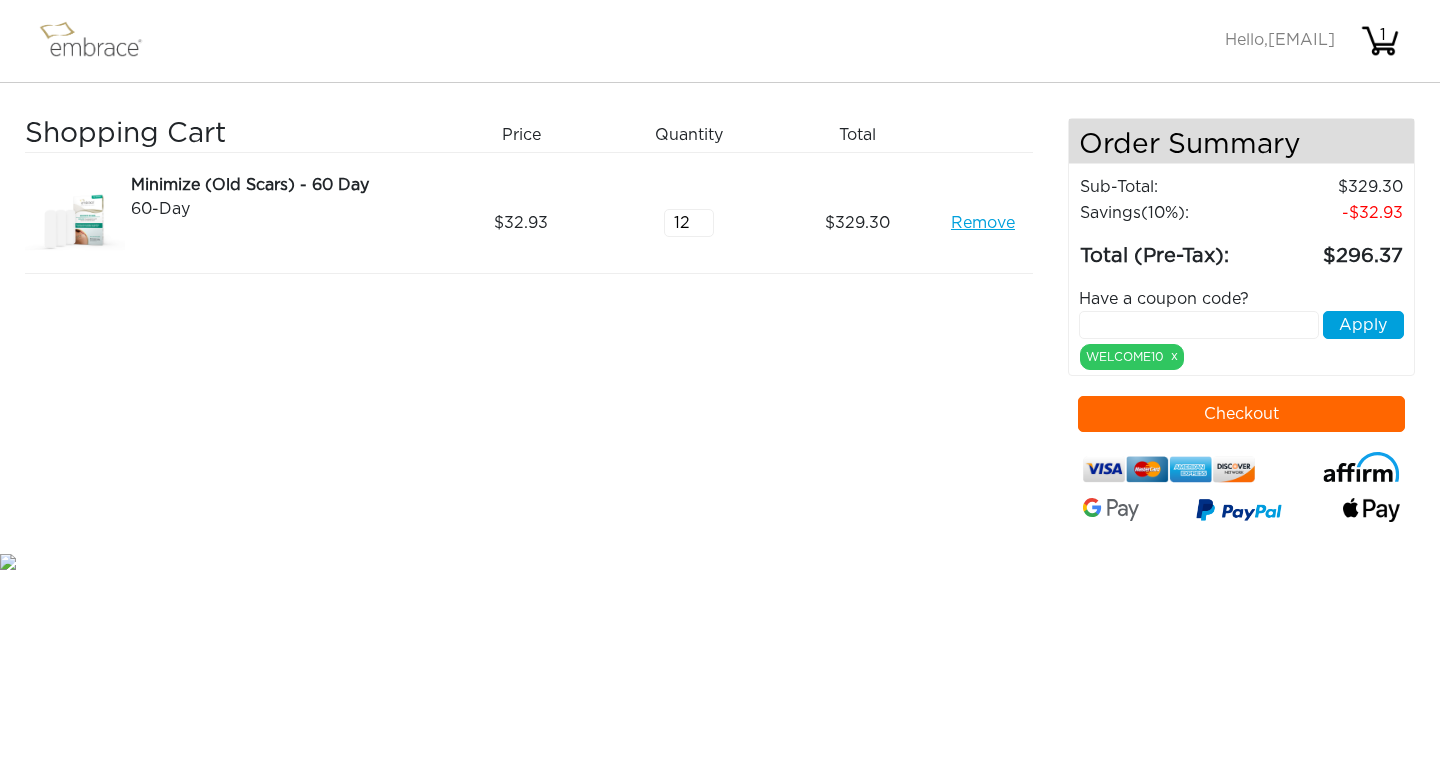 click on "12" at bounding box center (689, 223) 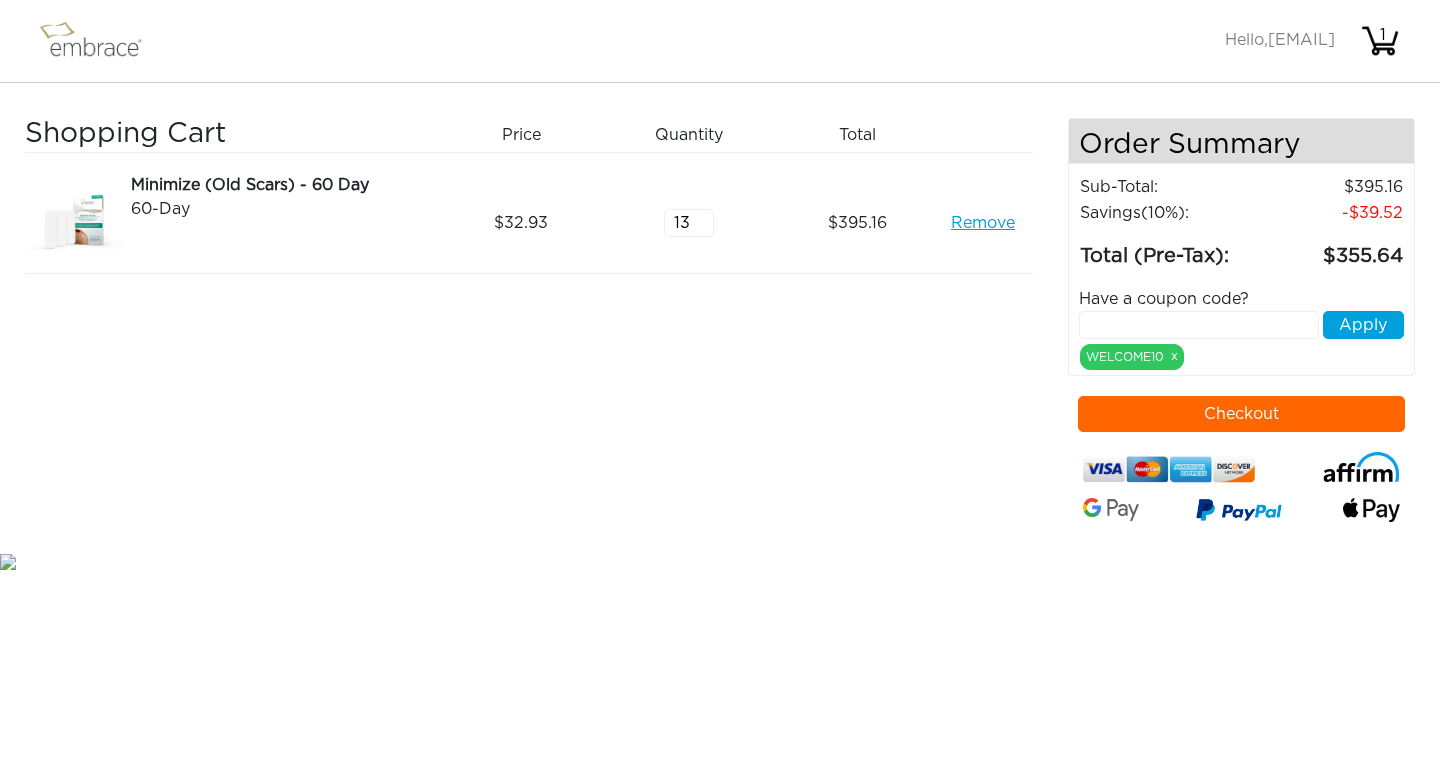 click on "13" at bounding box center [689, 223] 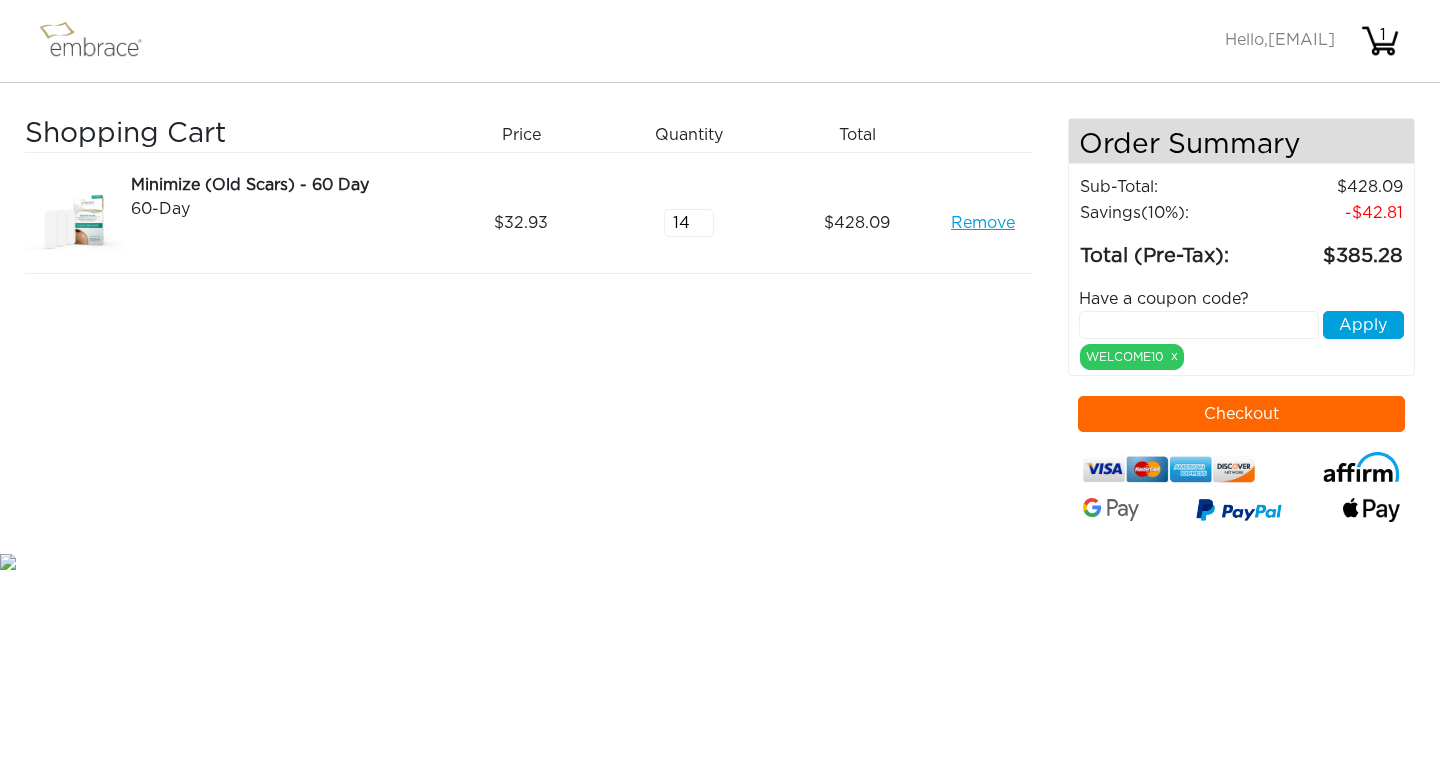 click on "14" at bounding box center [689, 223] 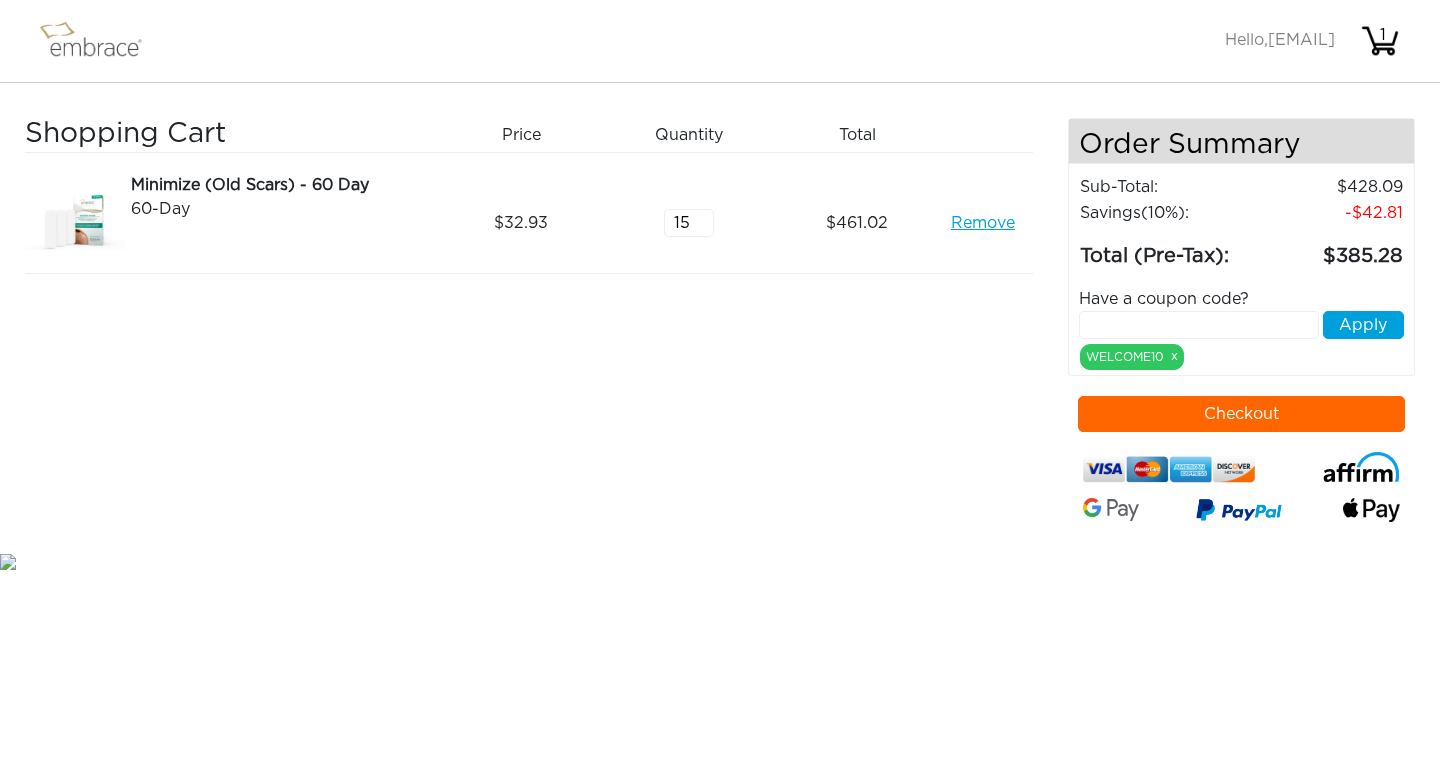 type on "15" 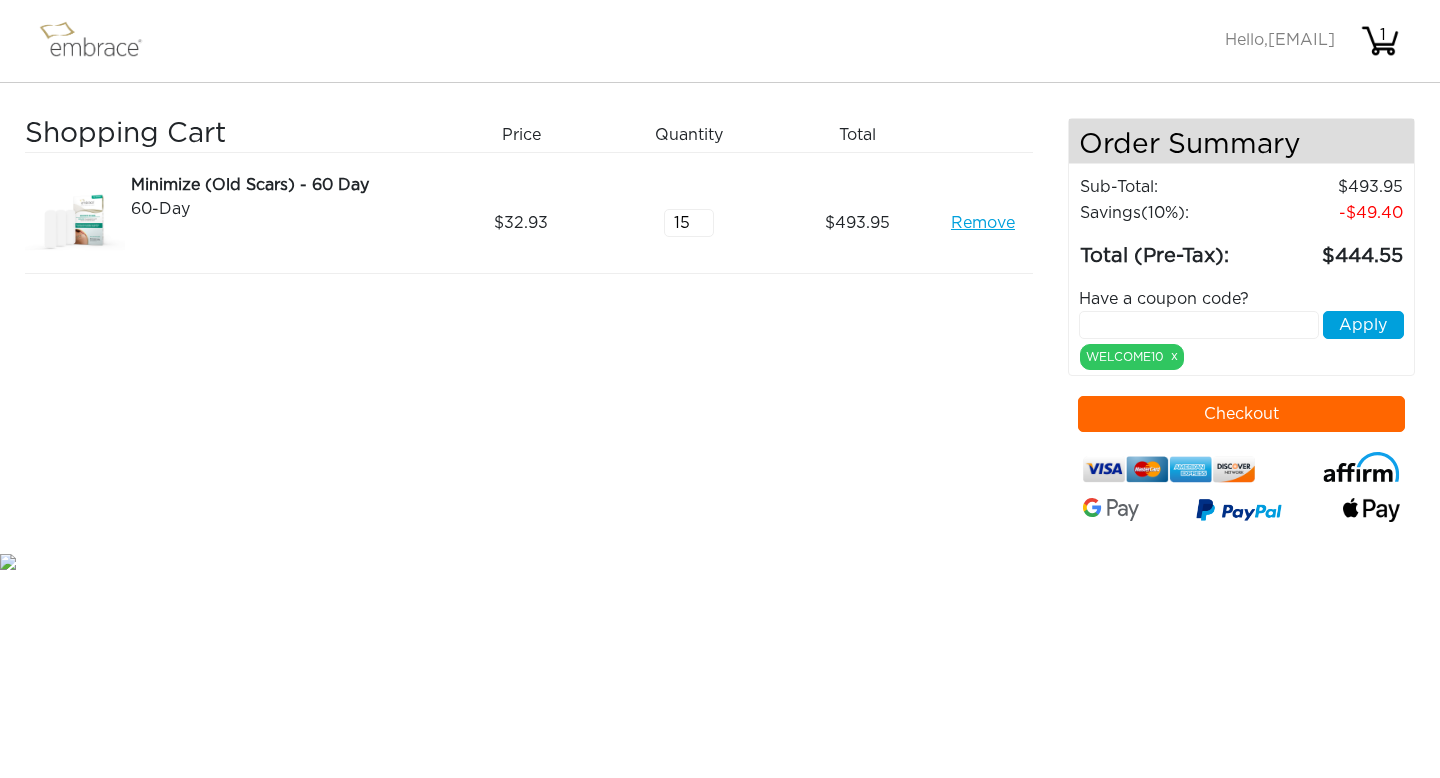 click on "Shopping Cart
Price
Quantity
Qty
Total
Minimize (Old Scars) - 60 Day
60-Day
Remove
32.93
15 493.95 Remove" at bounding box center [546, 333] 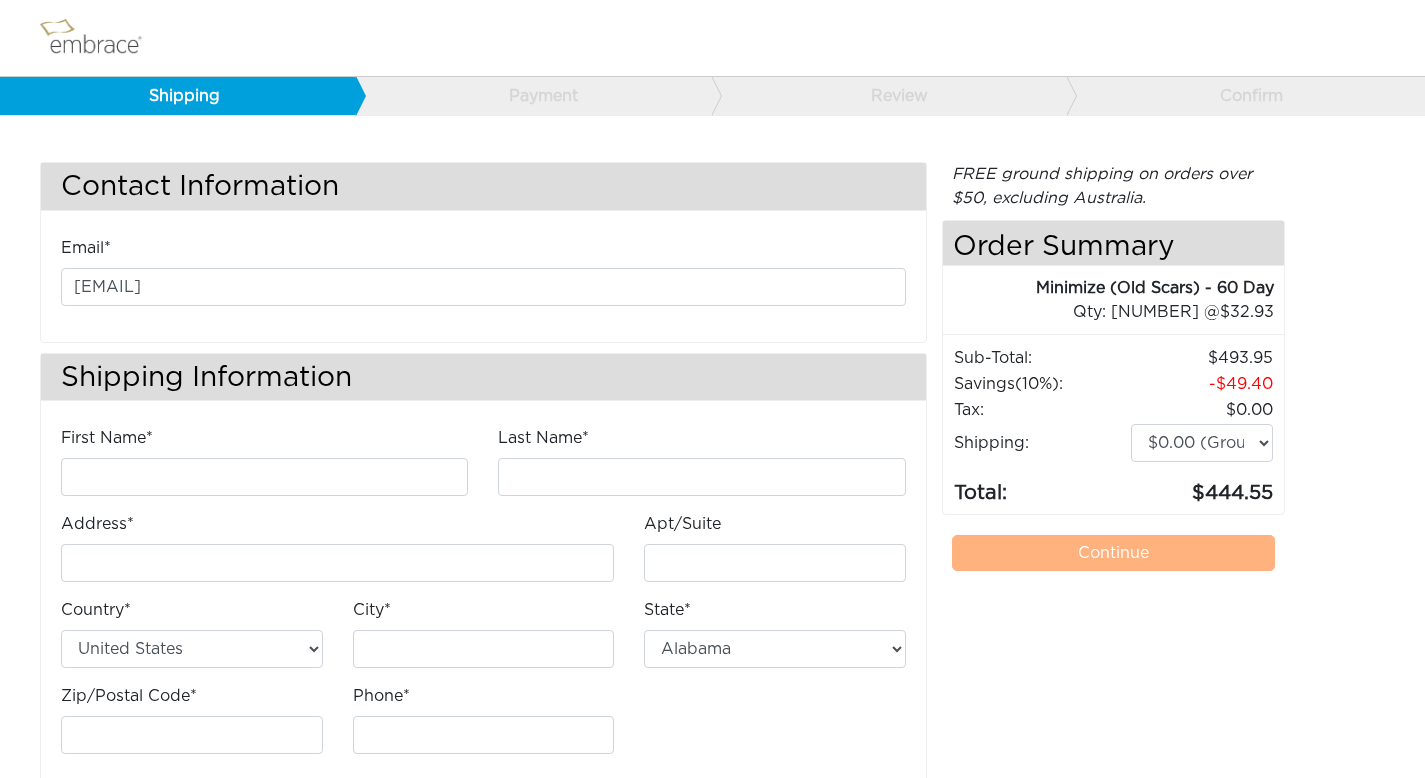 scroll, scrollTop: 0, scrollLeft: 0, axis: both 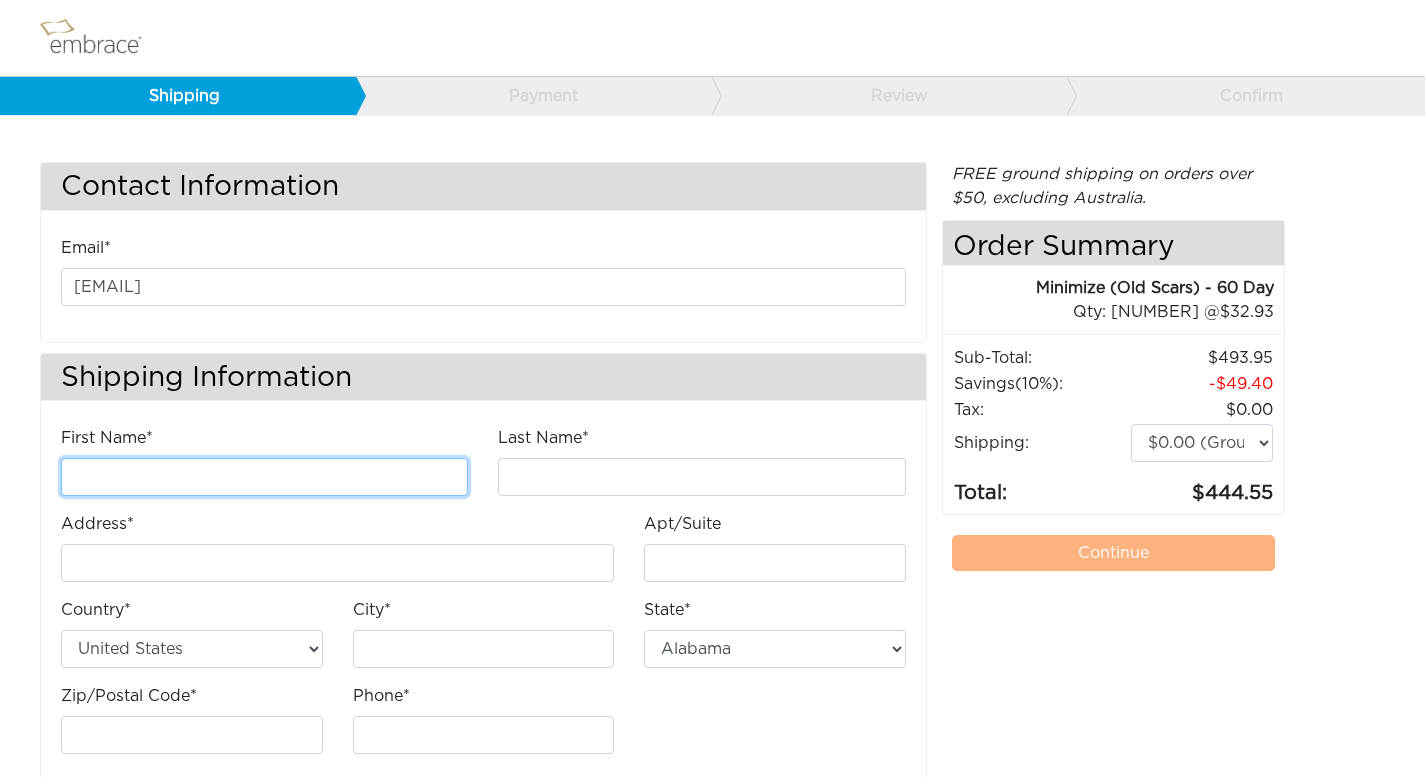 click on "First Name*" at bounding box center (264, 477) 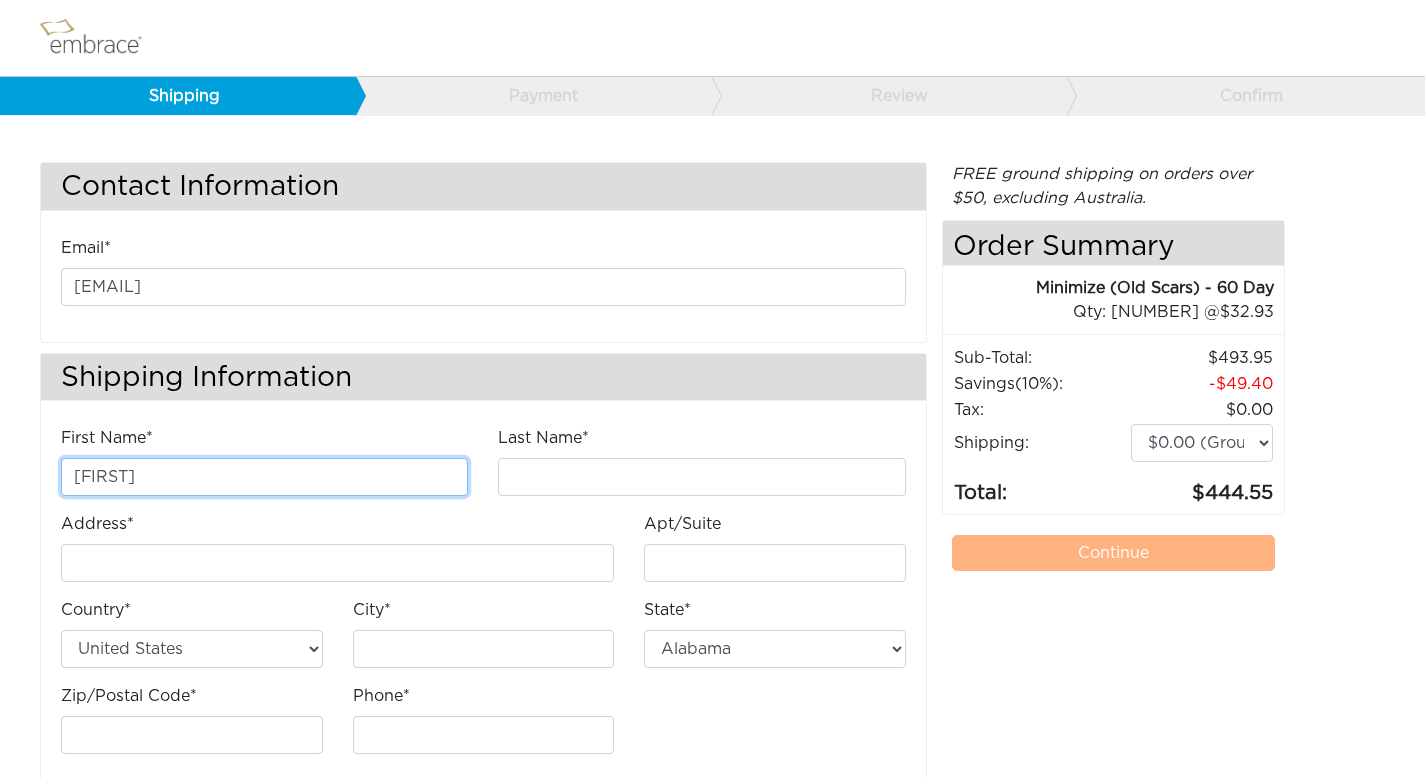type on "[FIRST]" 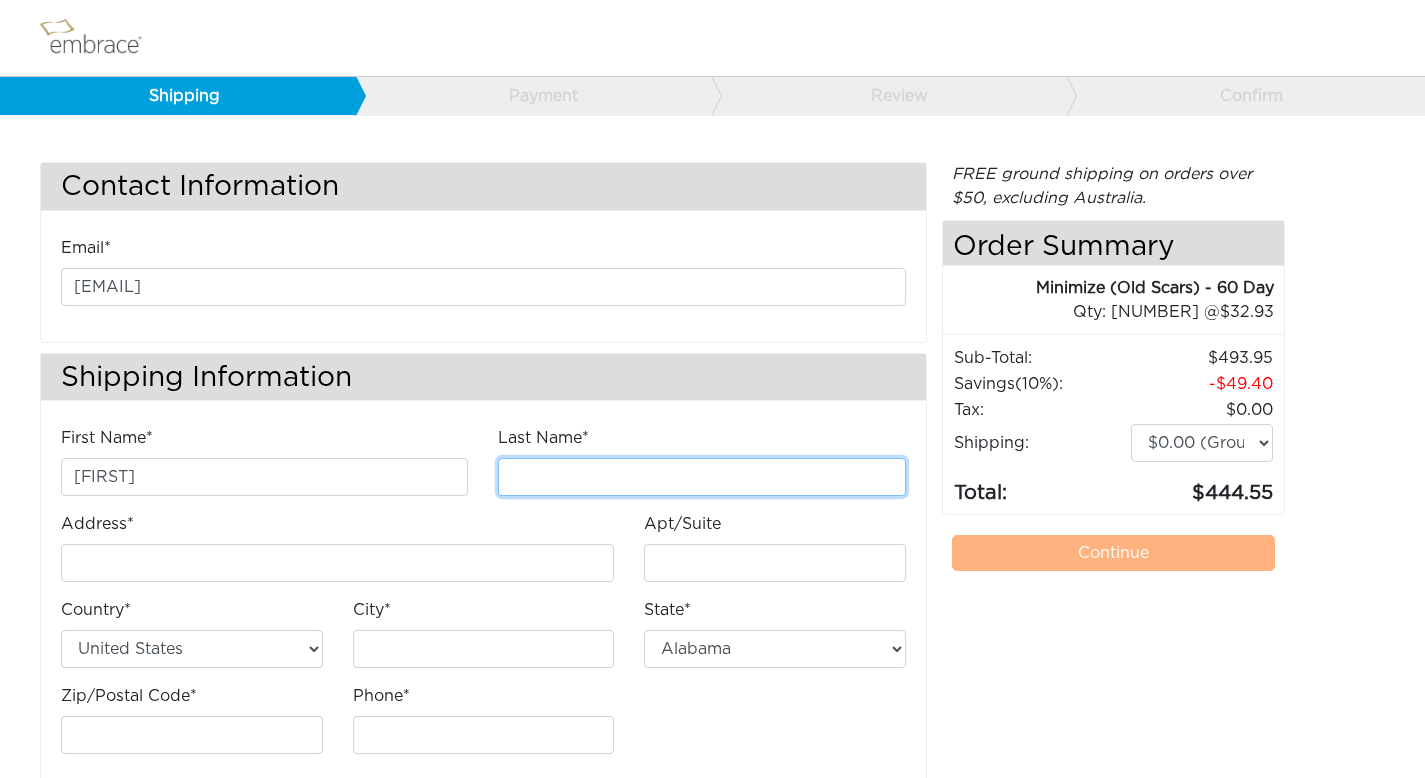 click on "Last Name*" at bounding box center [701, 477] 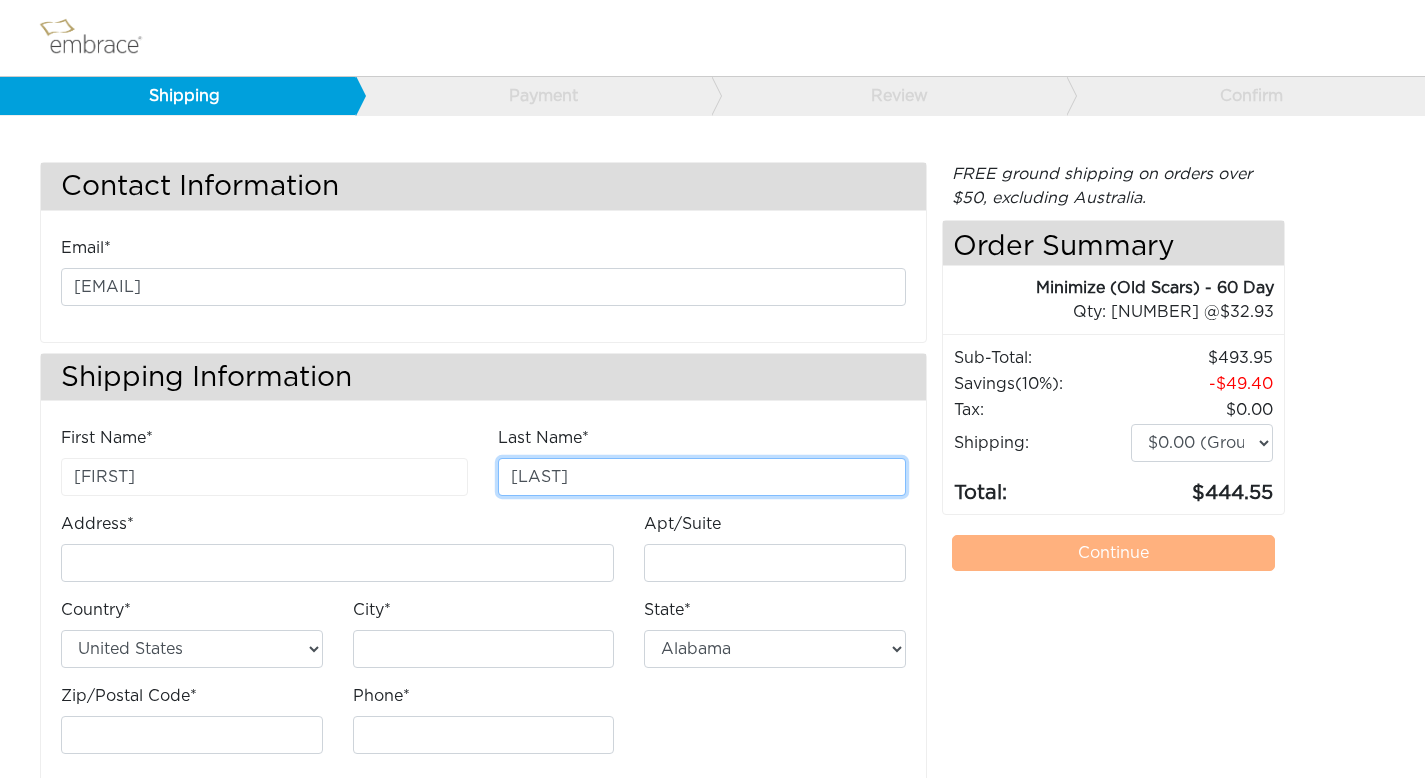 type on "[LAST]" 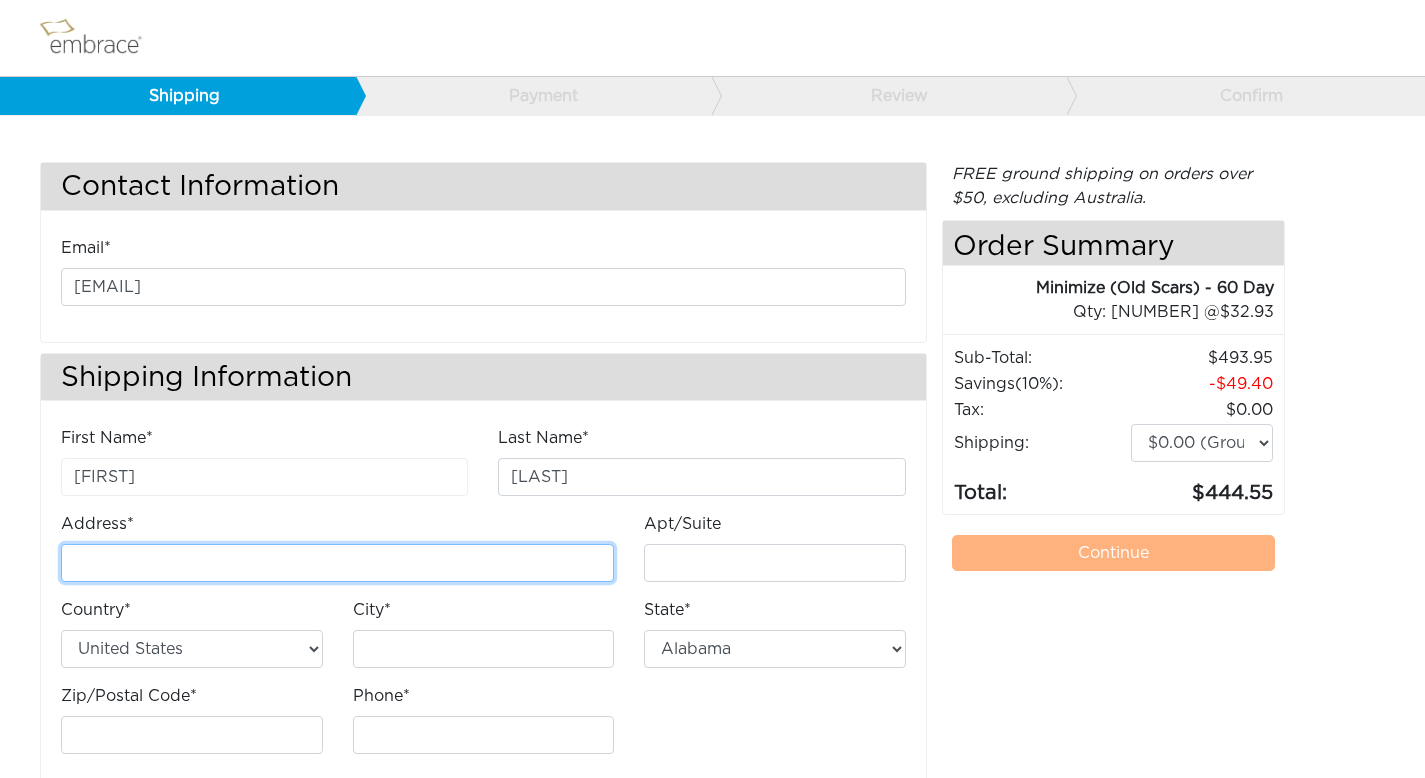 click on "Address*" at bounding box center [337, 563] 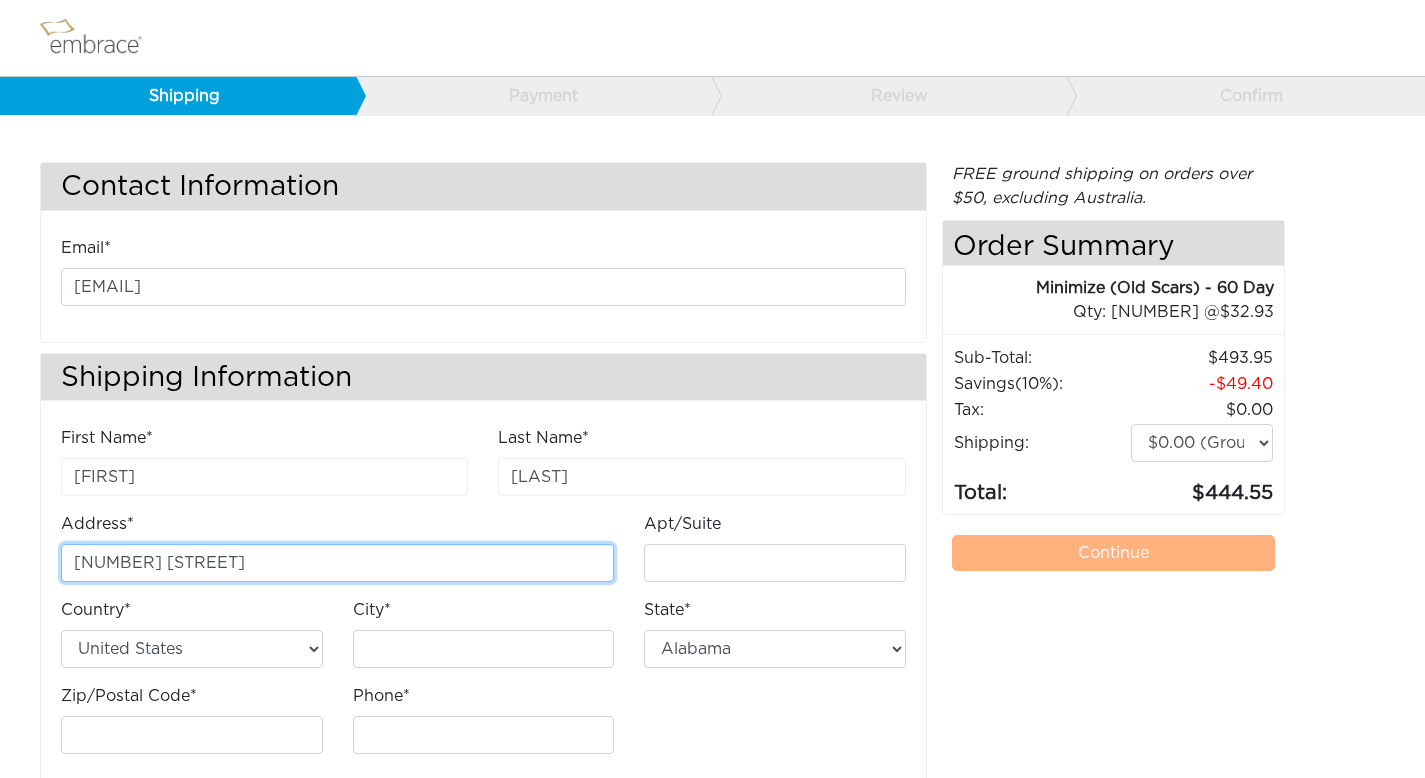 type on "[NUMBER] [STREET]" 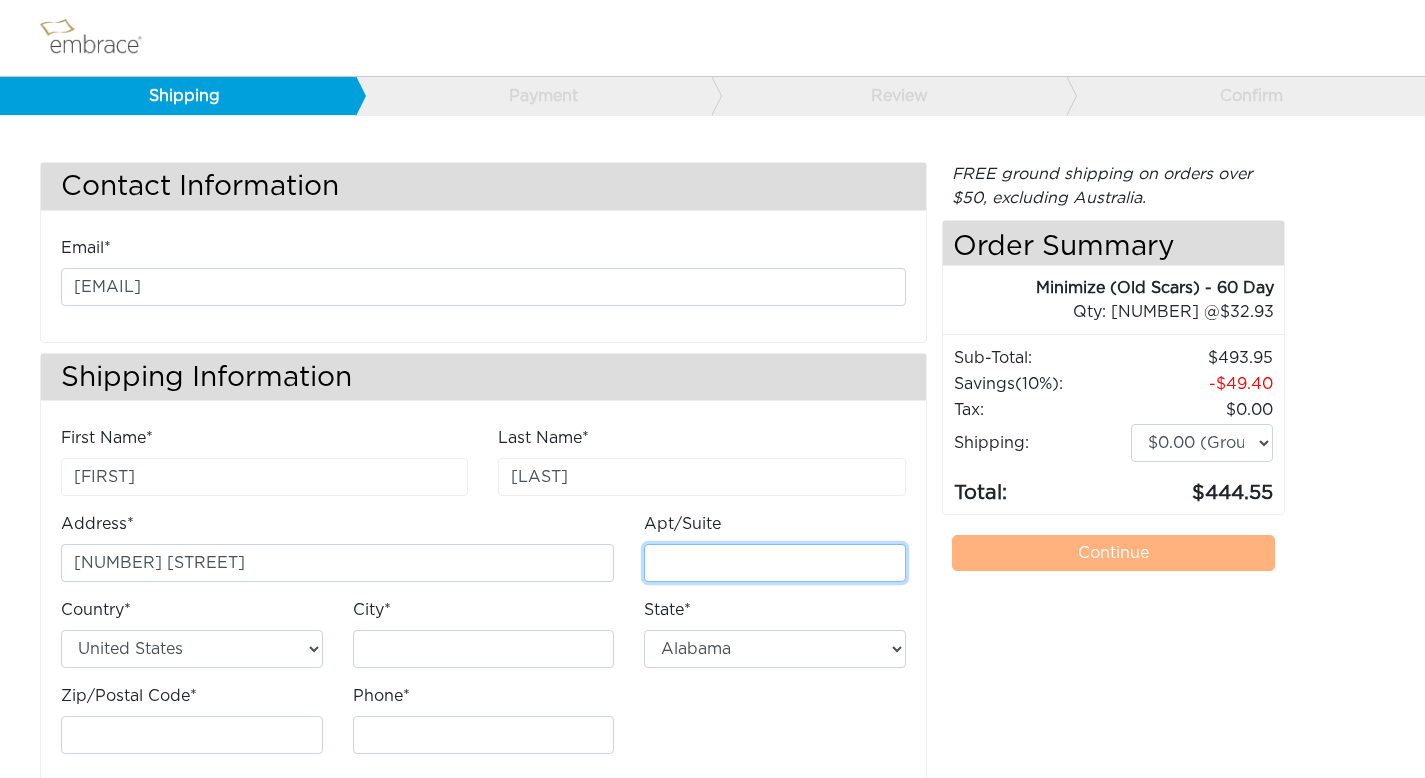 click on "Apt/Suite" at bounding box center (775, 563) 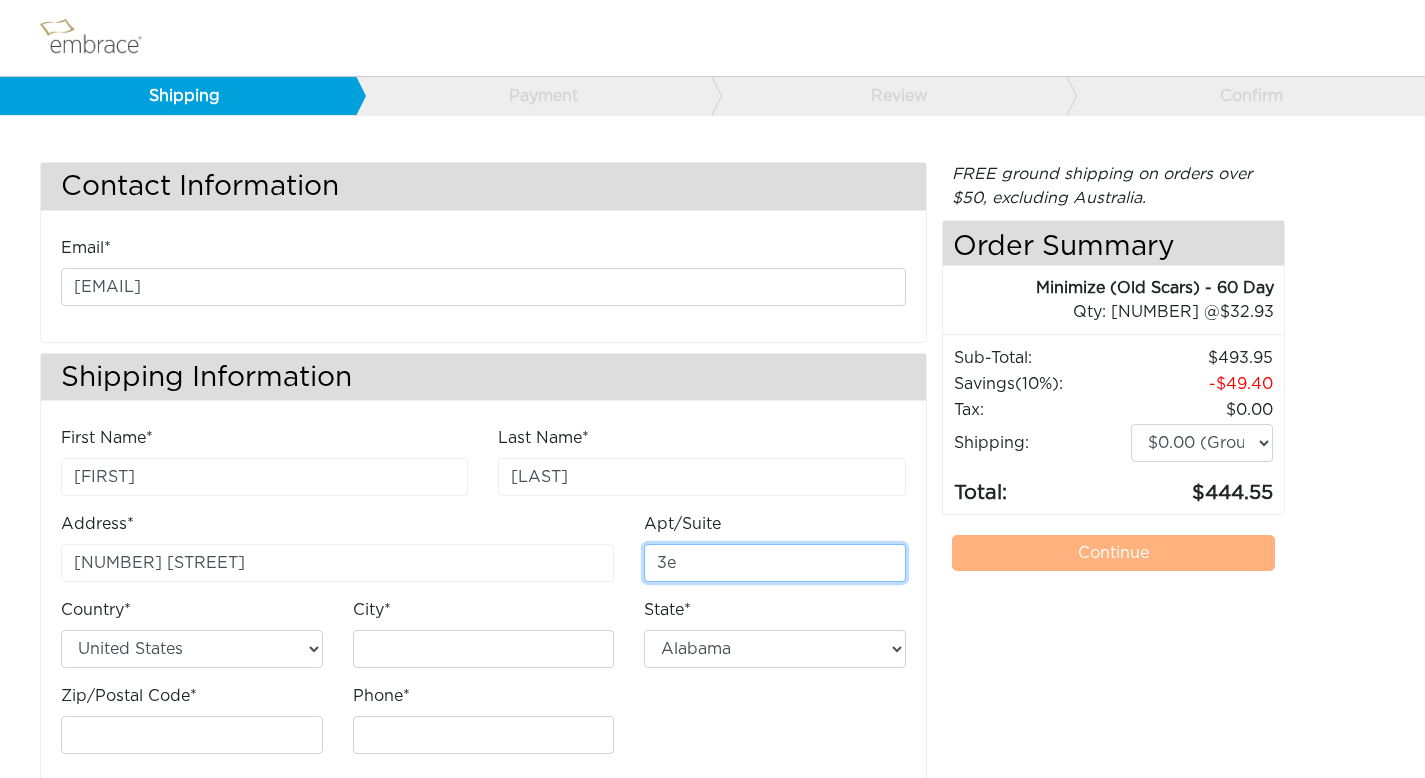 type on "3e" 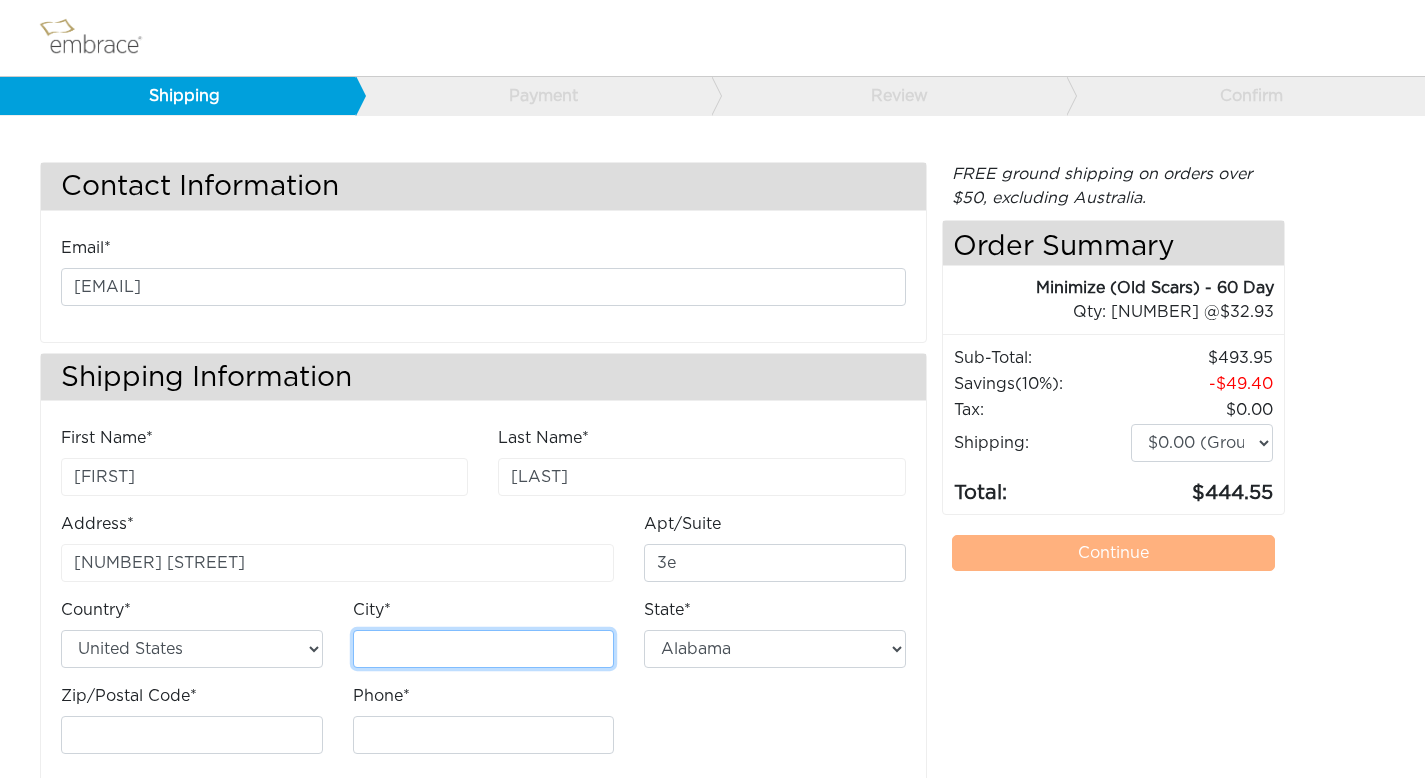 click on "City*" at bounding box center (484, 649) 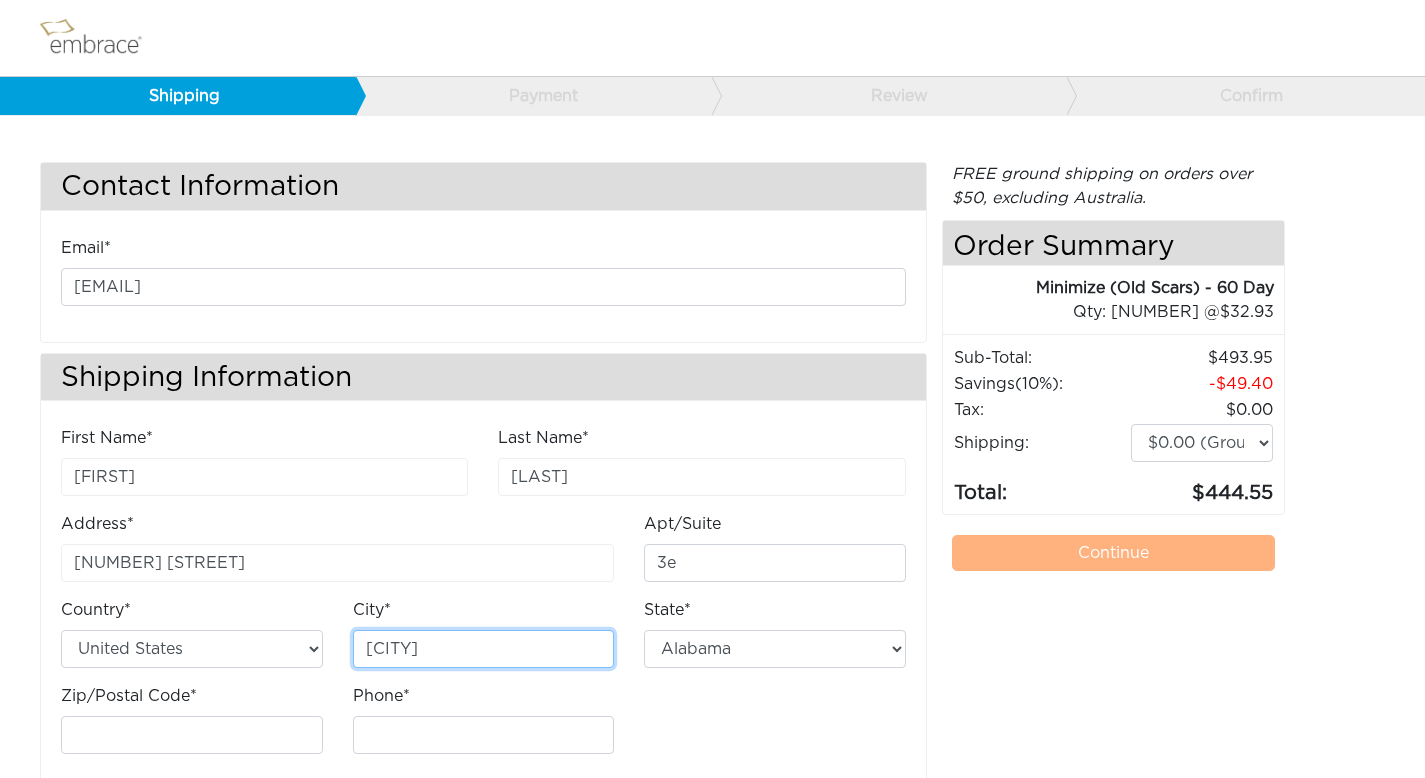 type on "Brooklyn" 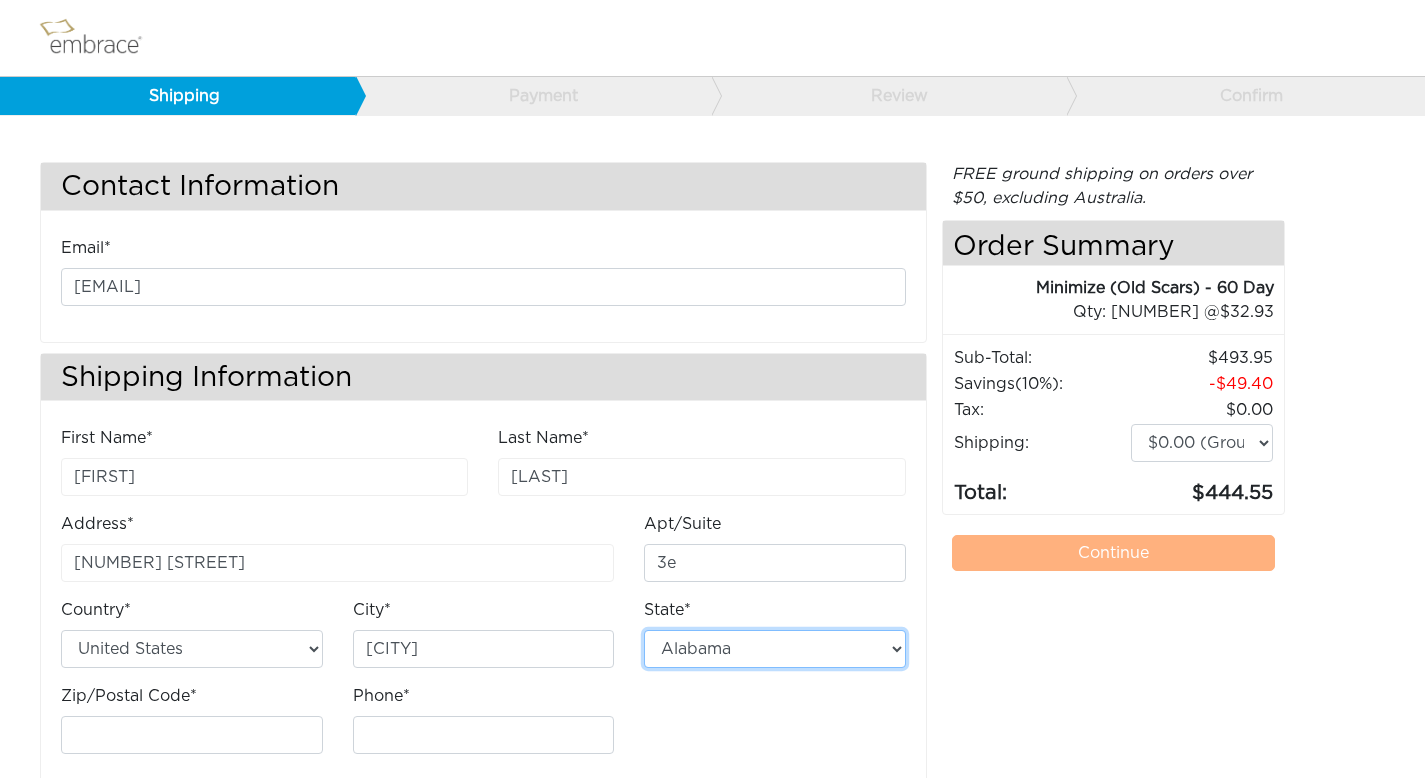 click on "Alabama  Alaska  Arizona  Arkansas  California  Colorado  Connecticut  District of Columbia  Delaware  Florida  Georgia  Hawaii  Idaho  Illinois  Indiana  Iowa  Kansas  Kentucky  Louisiana  Maine  Maryland  Massachusetts  Michigan  Minnesota  Mississippi  Missouri  Montana  Nebraska  Nevada  New Hampshire  New Jersey  New Mexico  New York  North Carolina  North Dakota  Ohio  Oklahoma  Oregon  Pennsylvania  Rhode Island  South Carolina  South Dakota  Tennessee  Texas  Utah  Vermont  Virginia  Washington  West Virginia  Wisconsin  Wyoming  American Samoa  Guam  Northern Mariana Islands  Puerto Rico  United States Minor Outlying Islands  Virgin Islands" at bounding box center (775, 649) 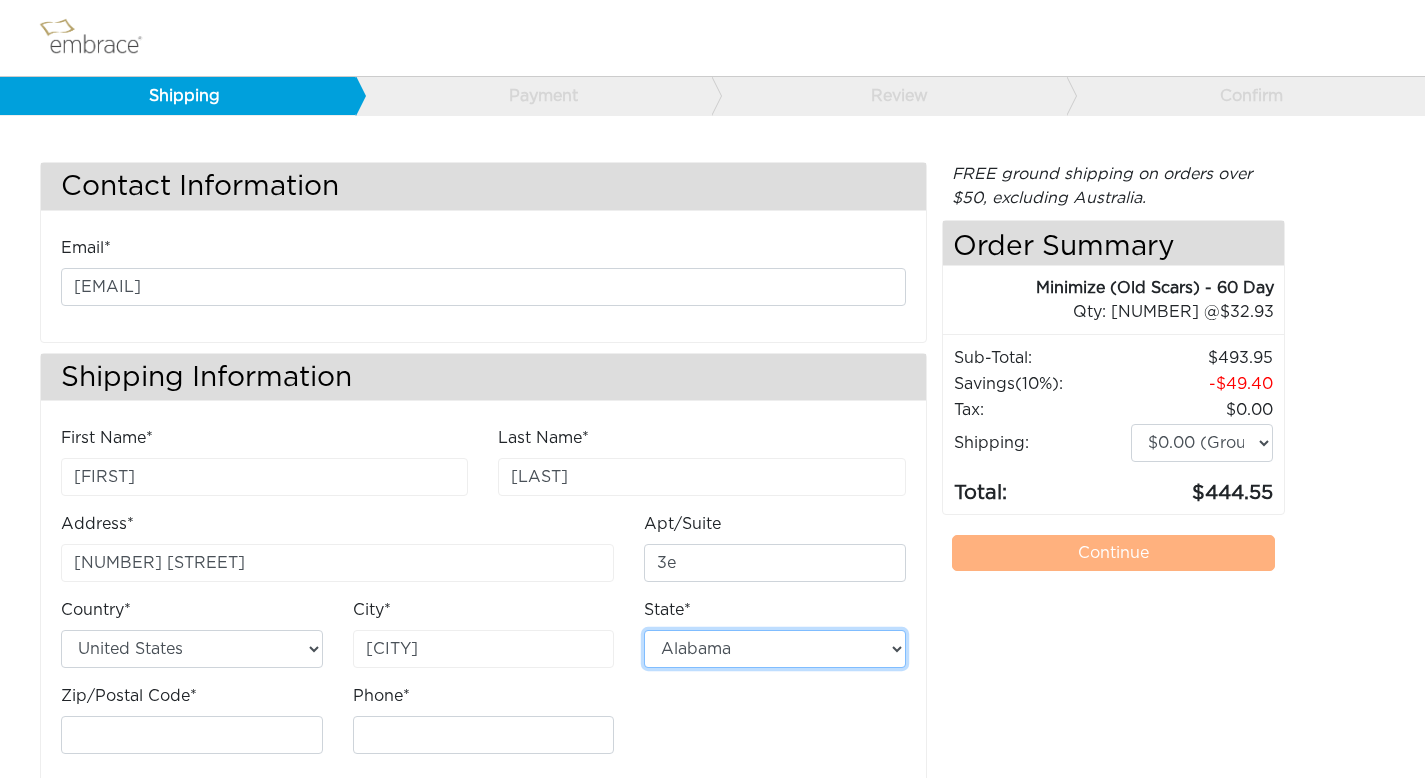 select on "NY" 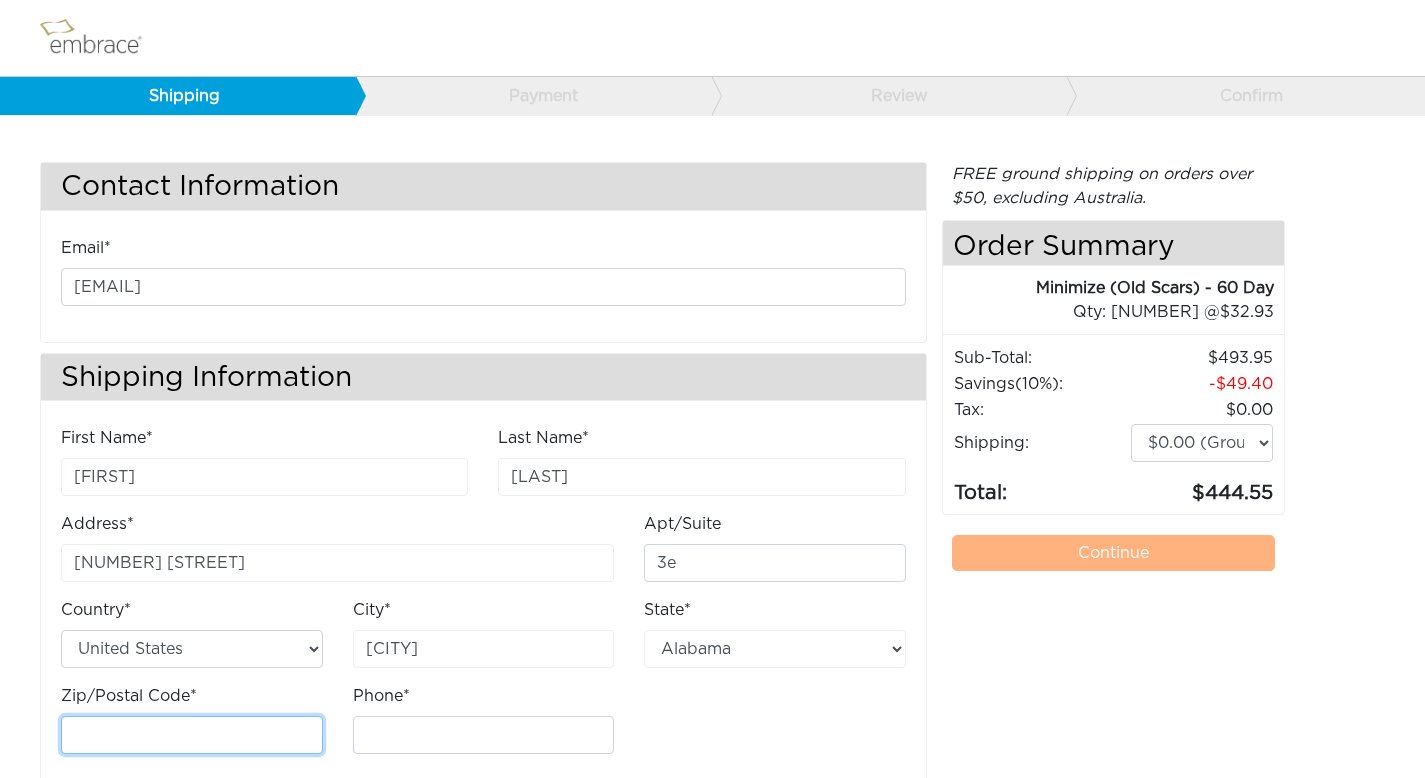 click on "Zip/Postal Code*" at bounding box center [192, 735] 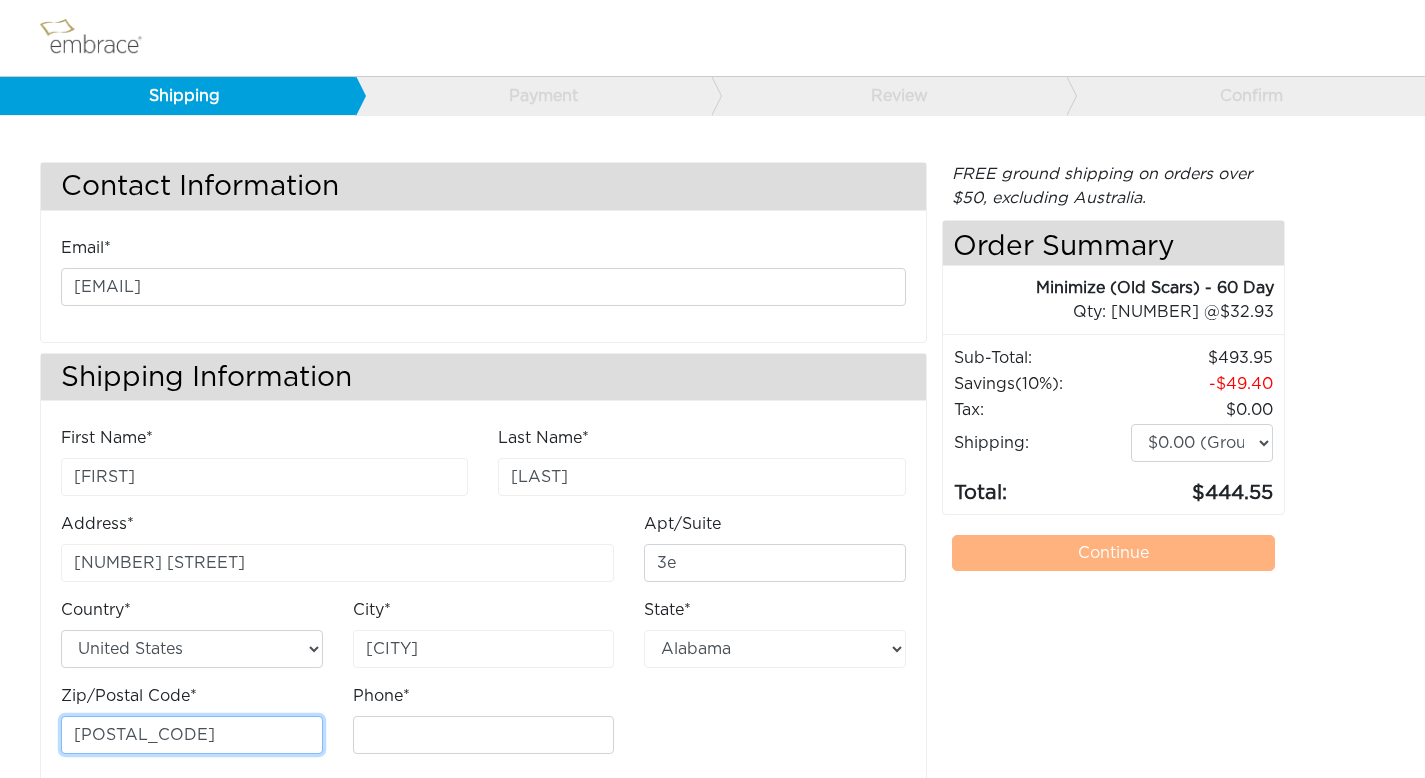type on "11216" 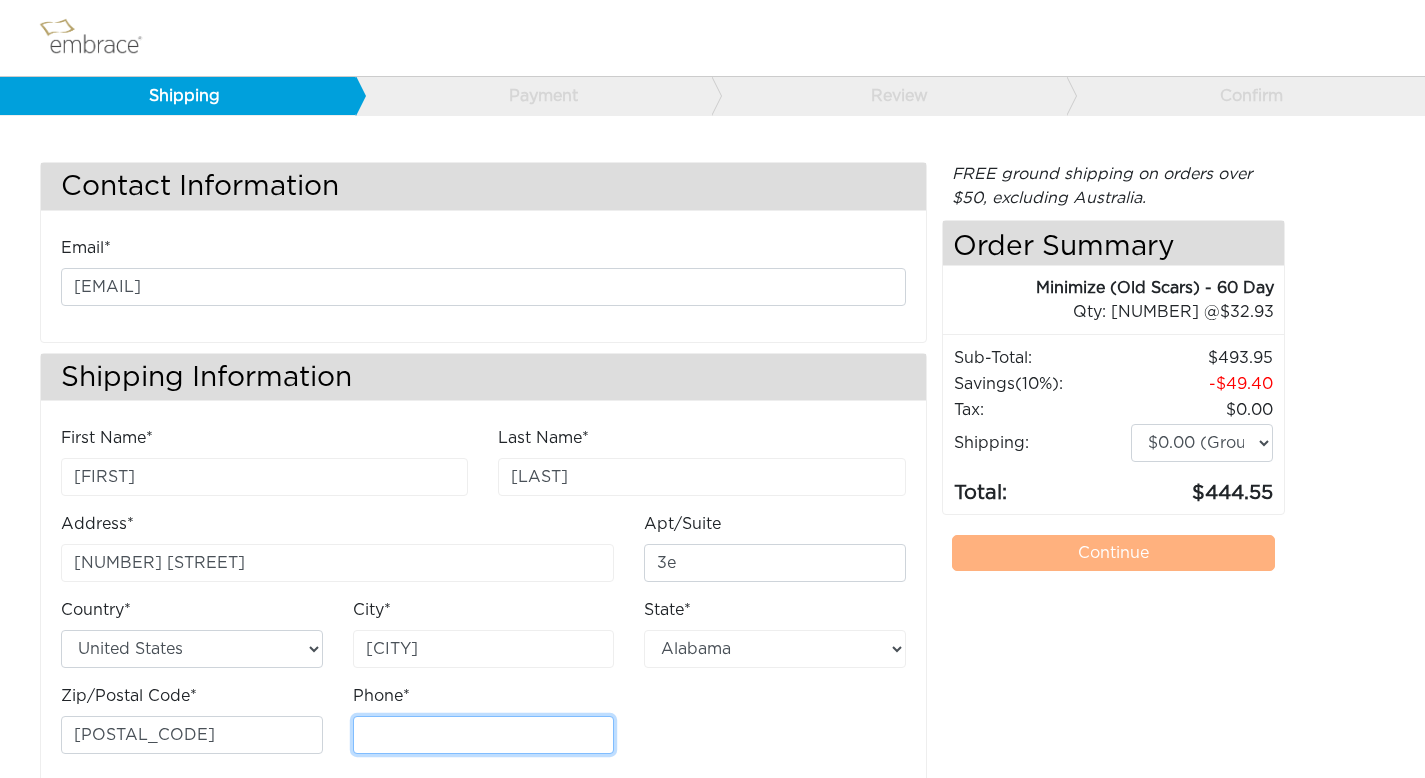 click on "Phone*" at bounding box center (484, 735) 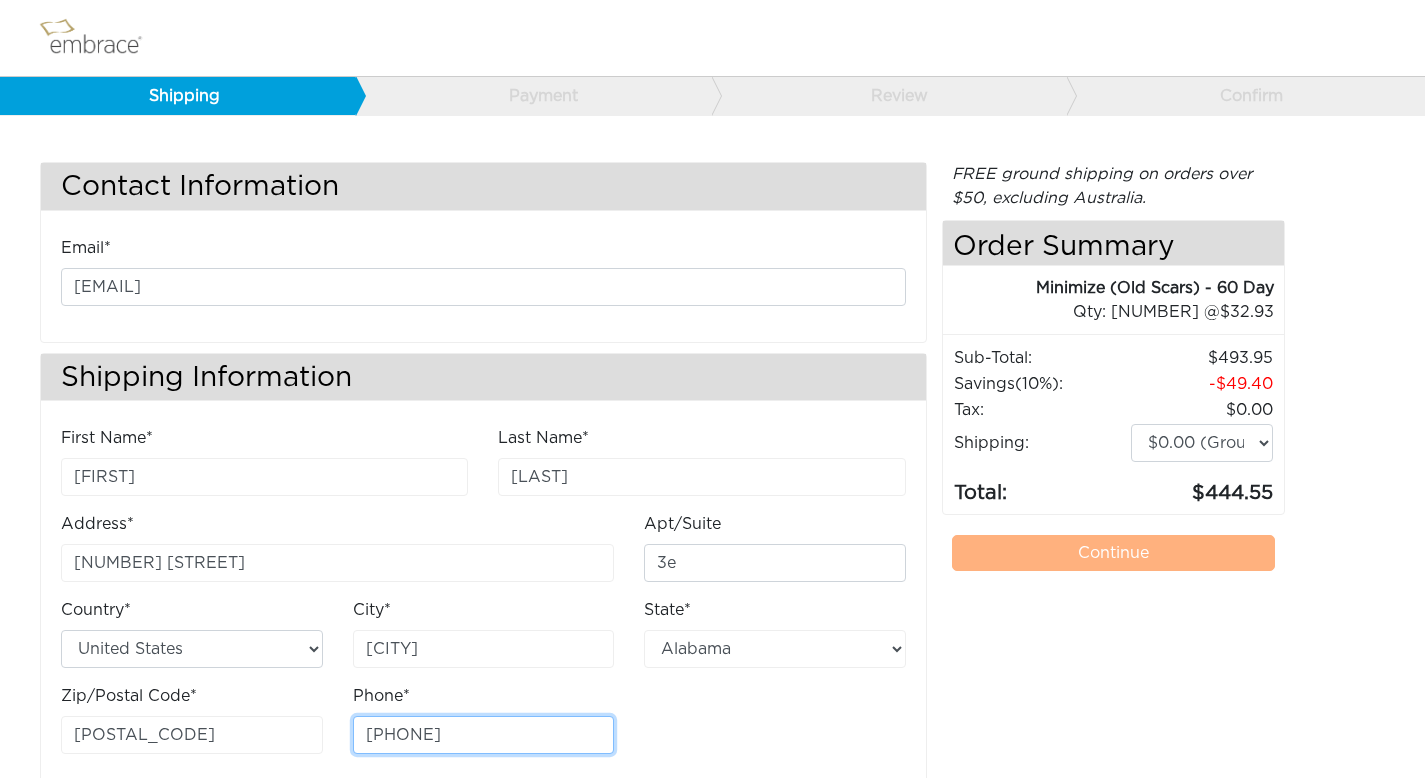 scroll, scrollTop: 37, scrollLeft: 0, axis: vertical 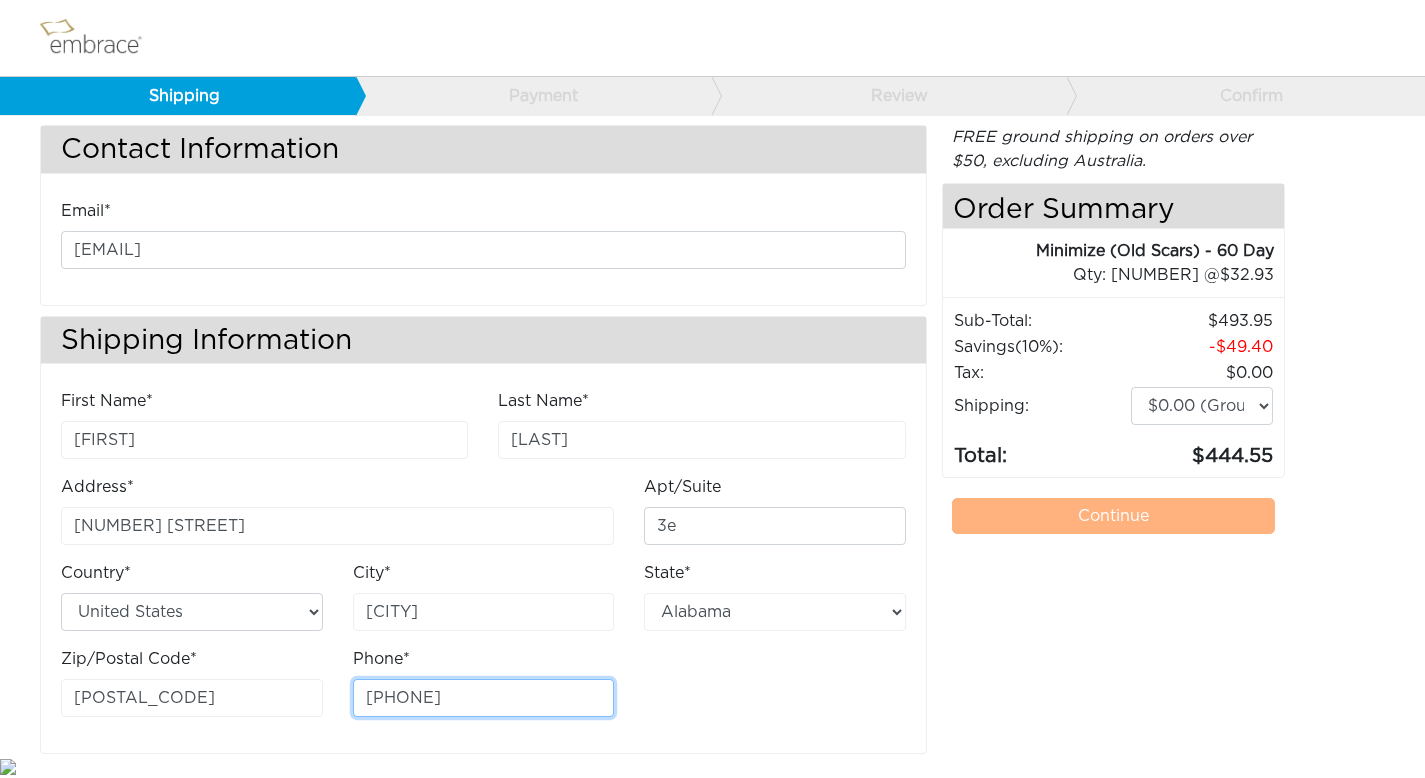 type on "9176485753" 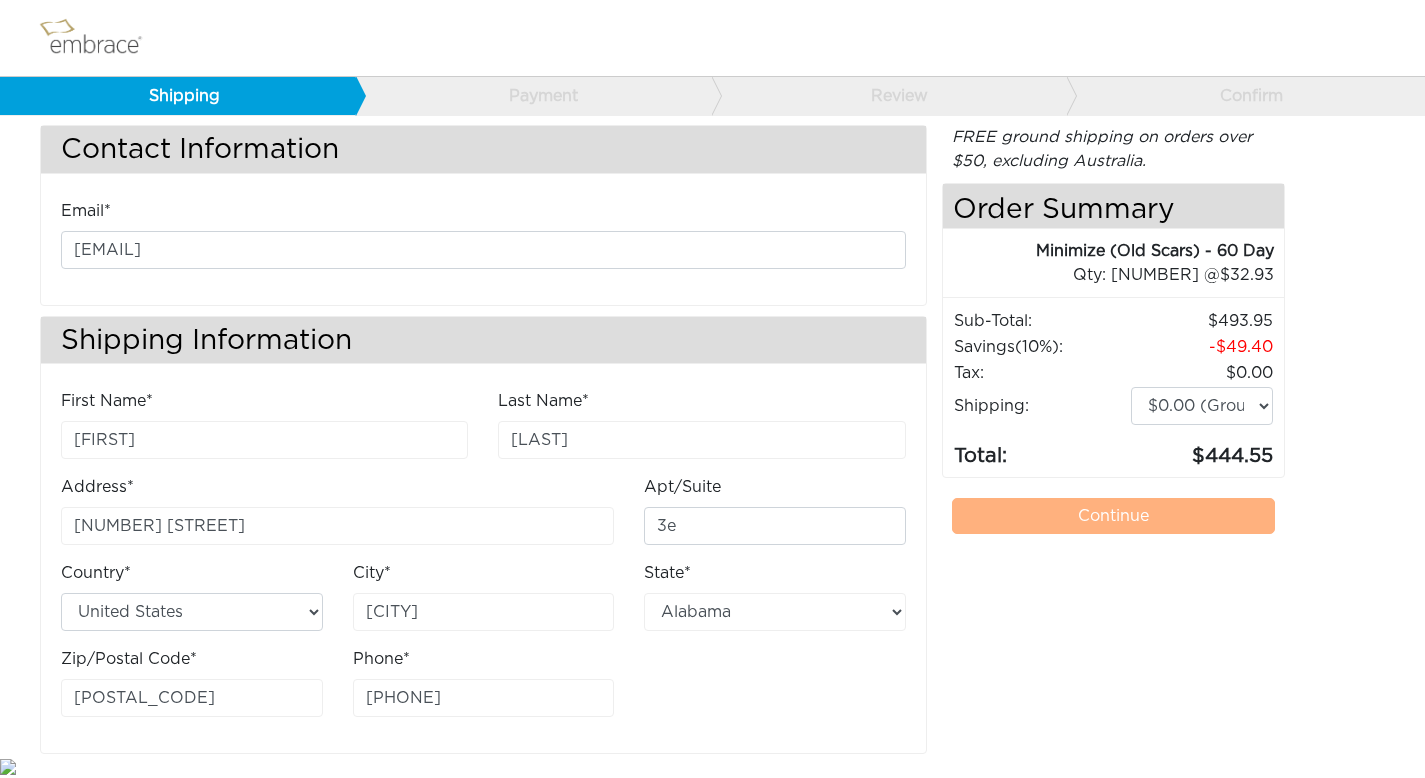 click on "Contact Information
Email*
malikajh@gmail.com
Shipping Information
First Name*
malika
Last Name* :" at bounding box center [712, 439] 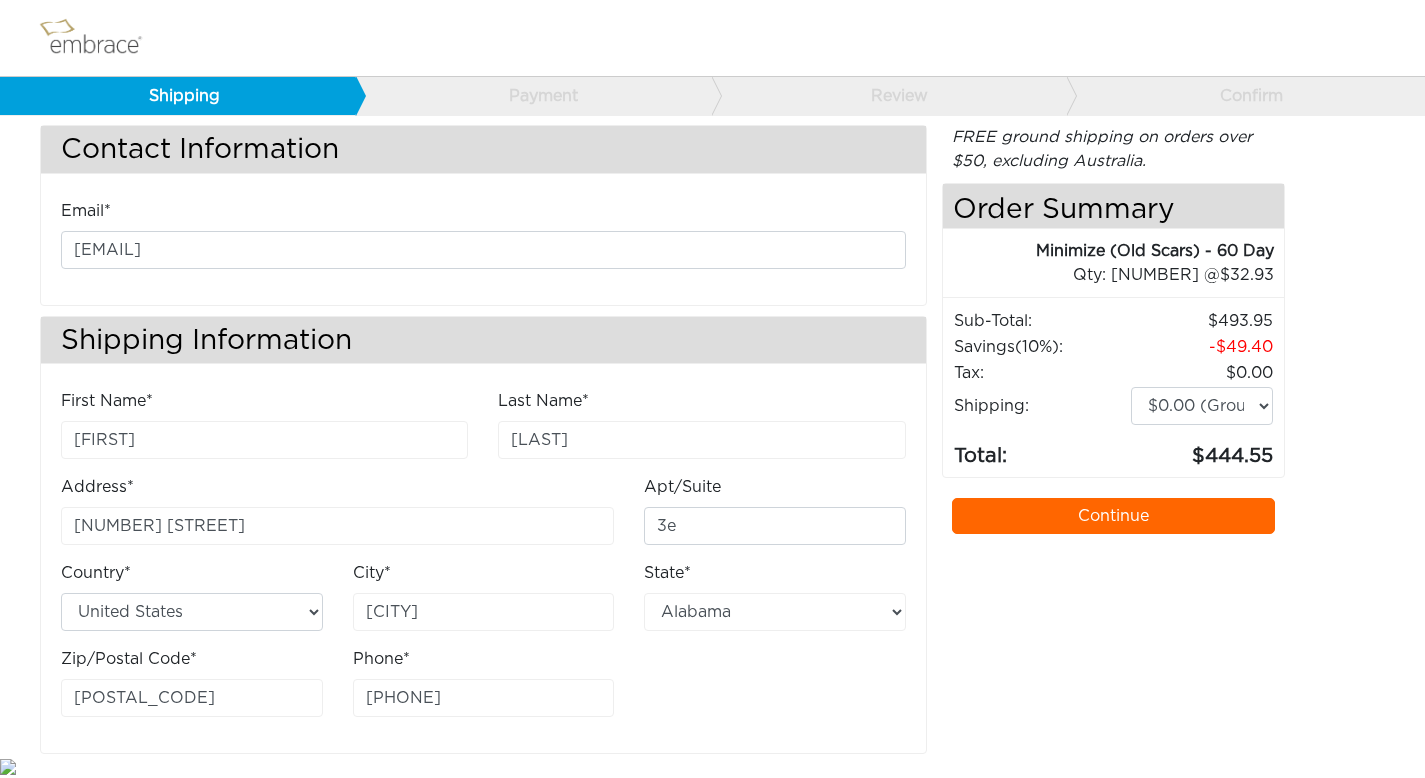 click on "Continue" at bounding box center [1114, 516] 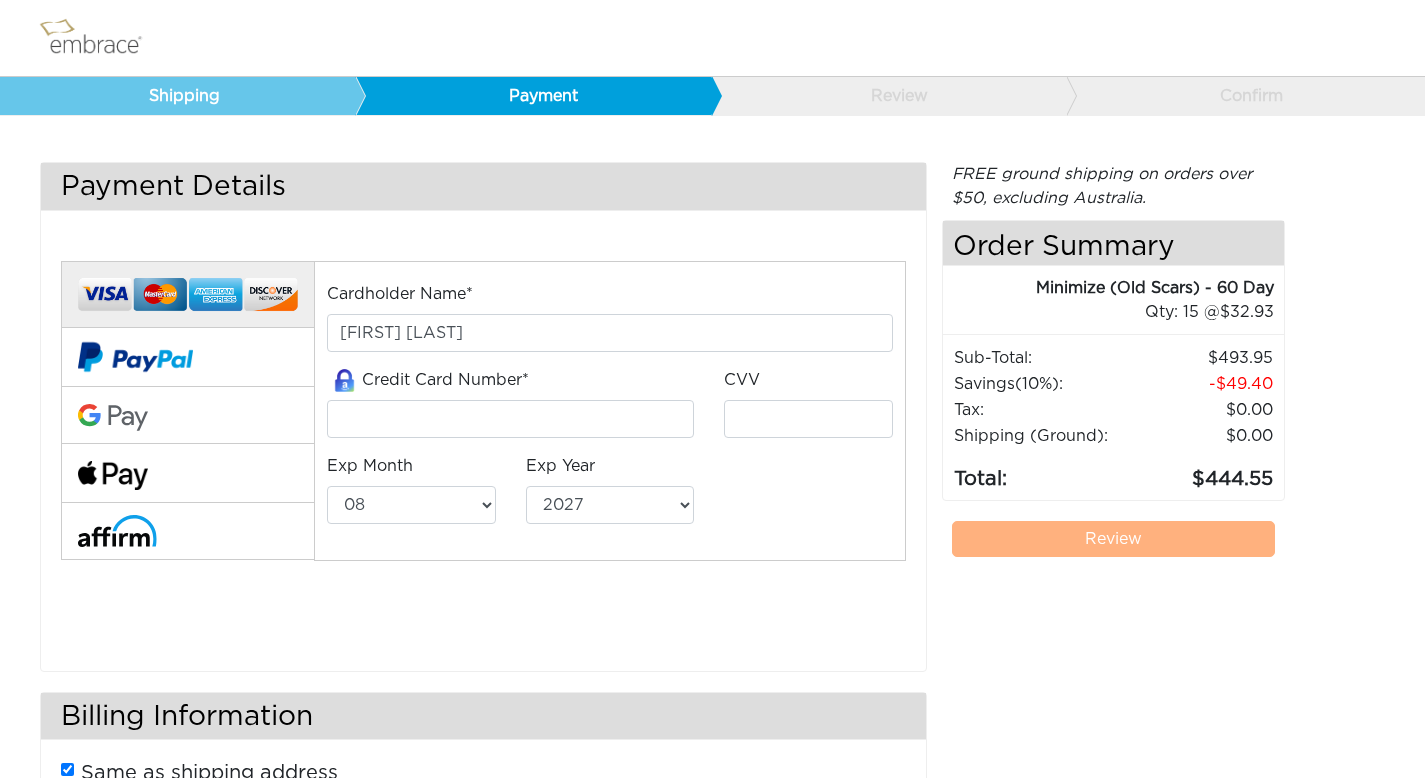 select on "8" 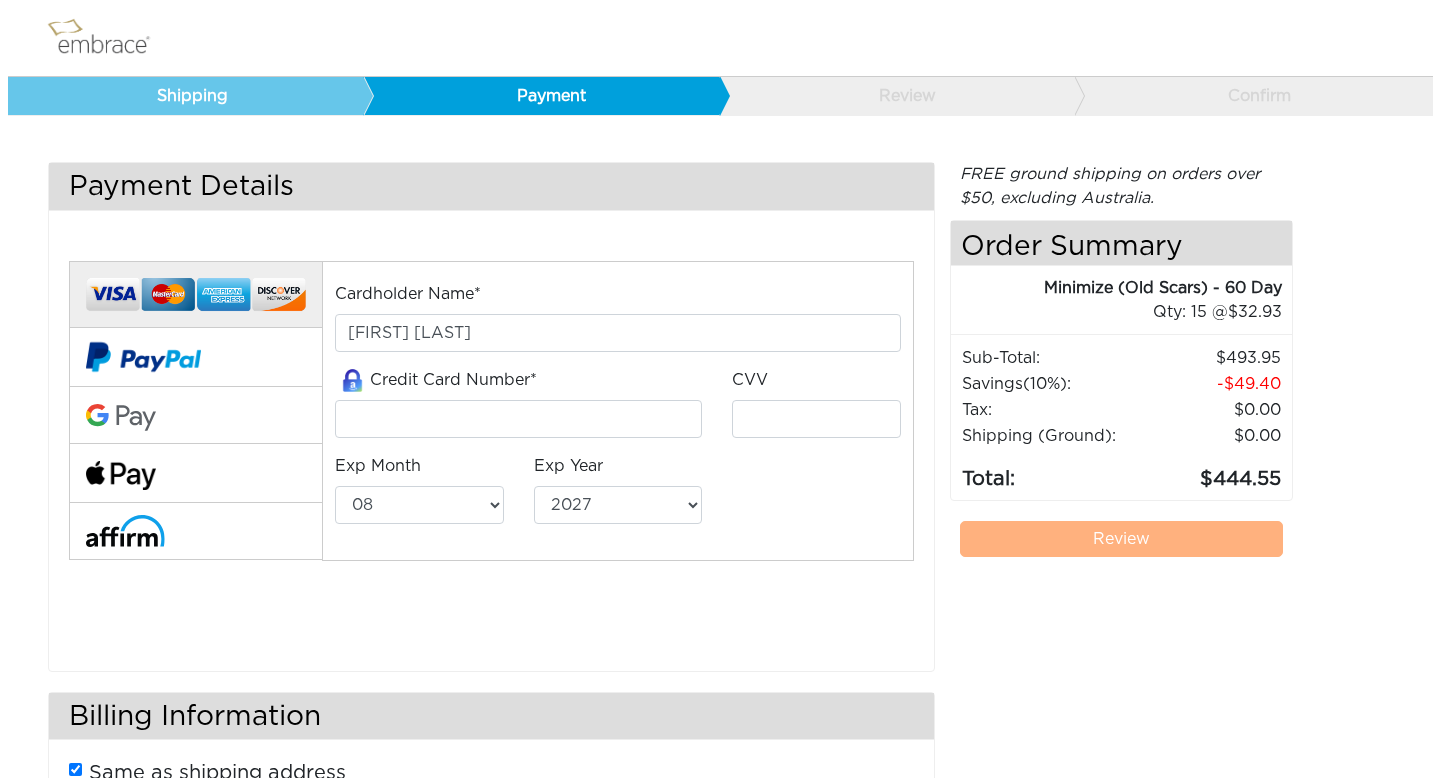 scroll, scrollTop: 0, scrollLeft: 0, axis: both 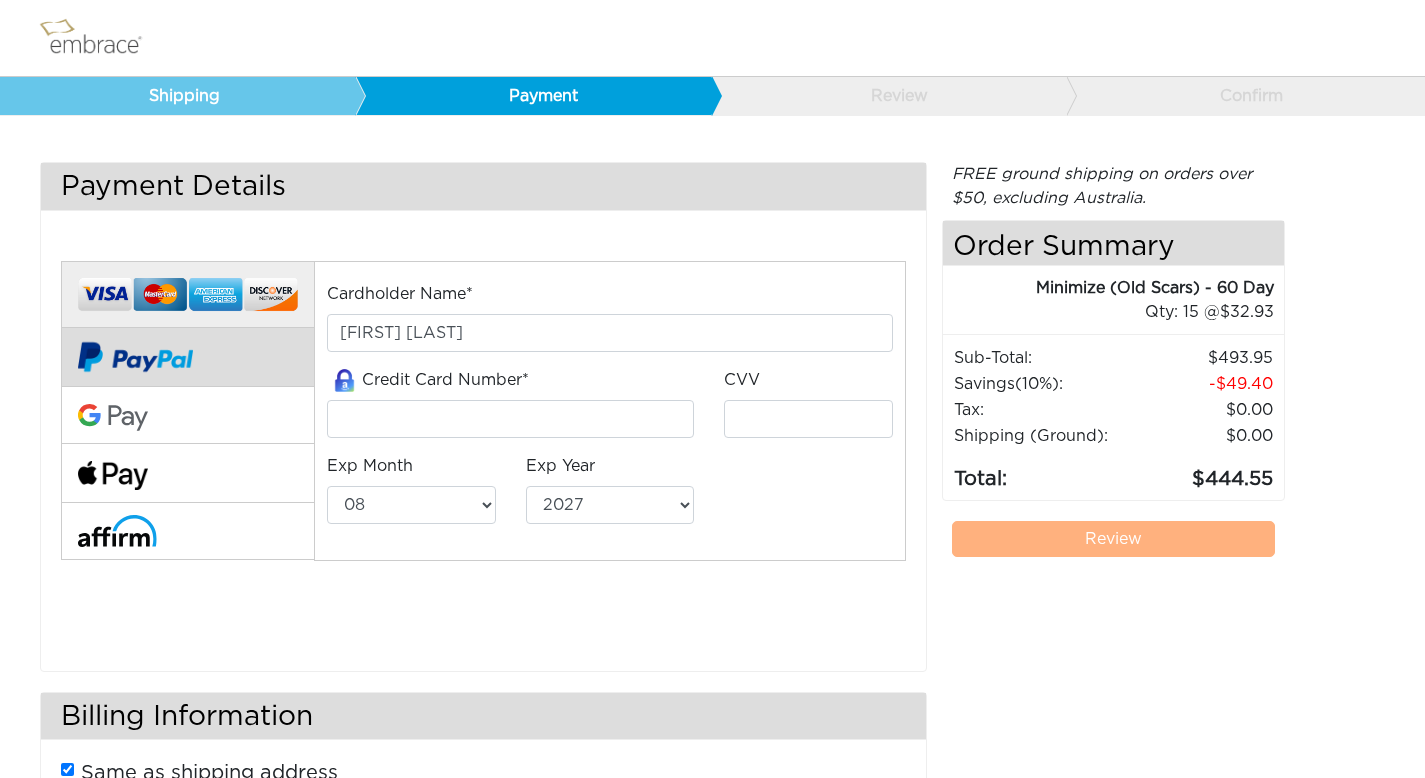 click at bounding box center (135, 357) 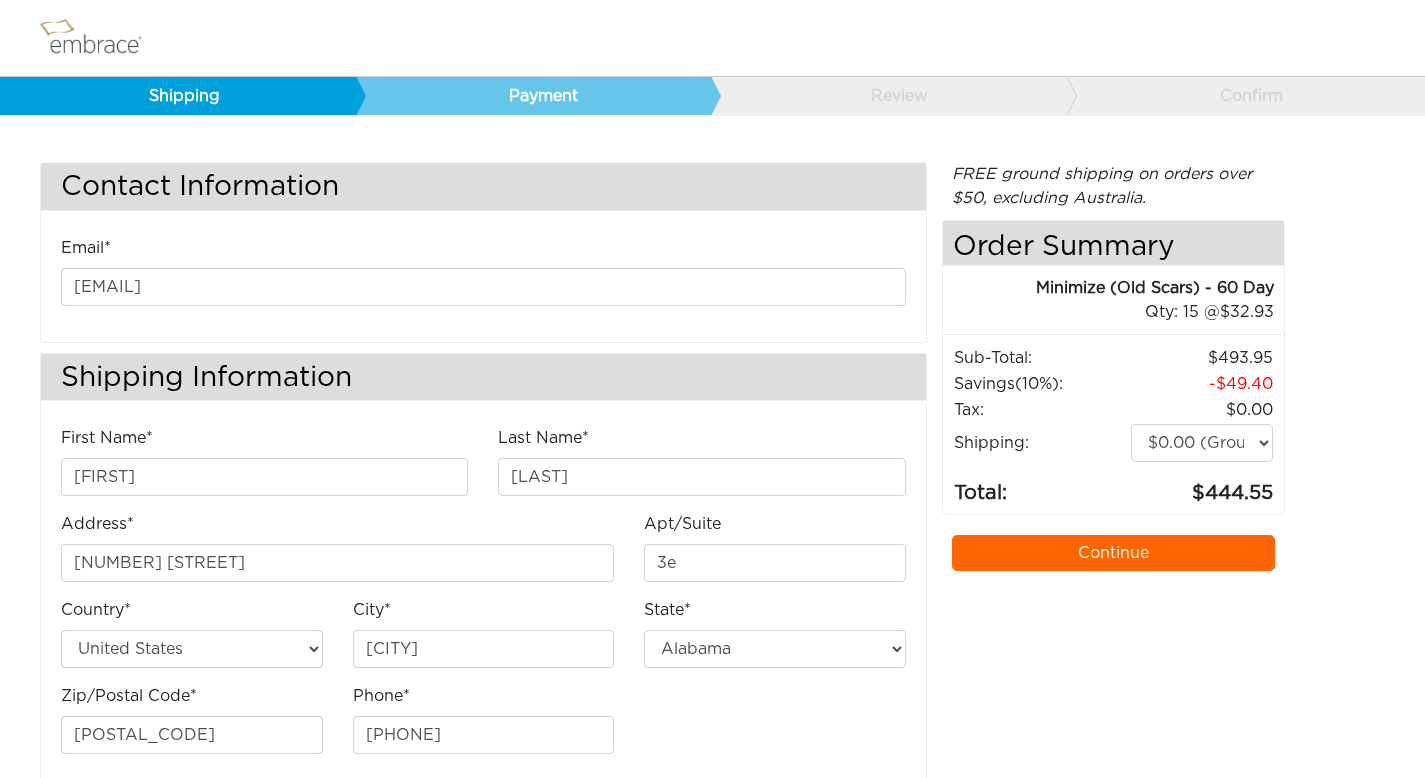 select on "[STATE]" 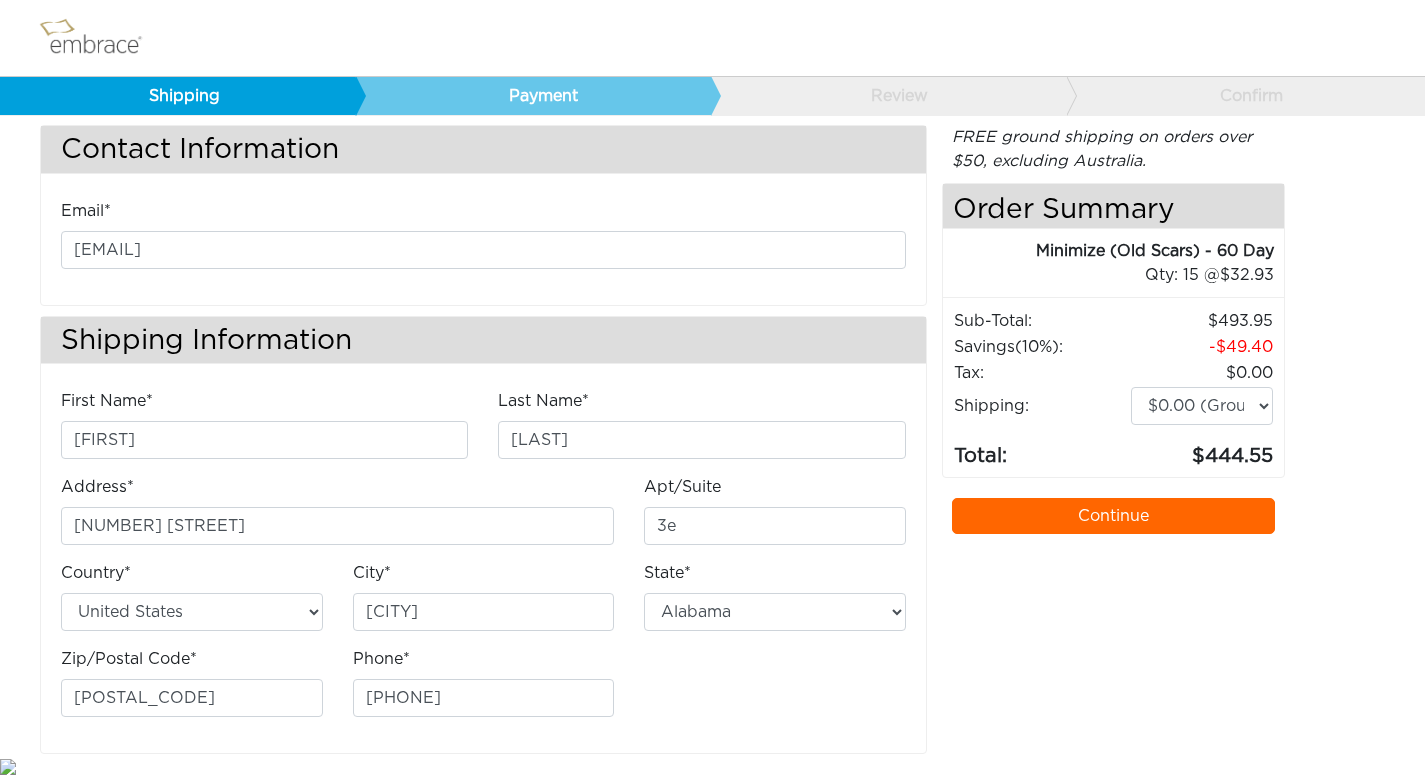 scroll, scrollTop: 0, scrollLeft: 0, axis: both 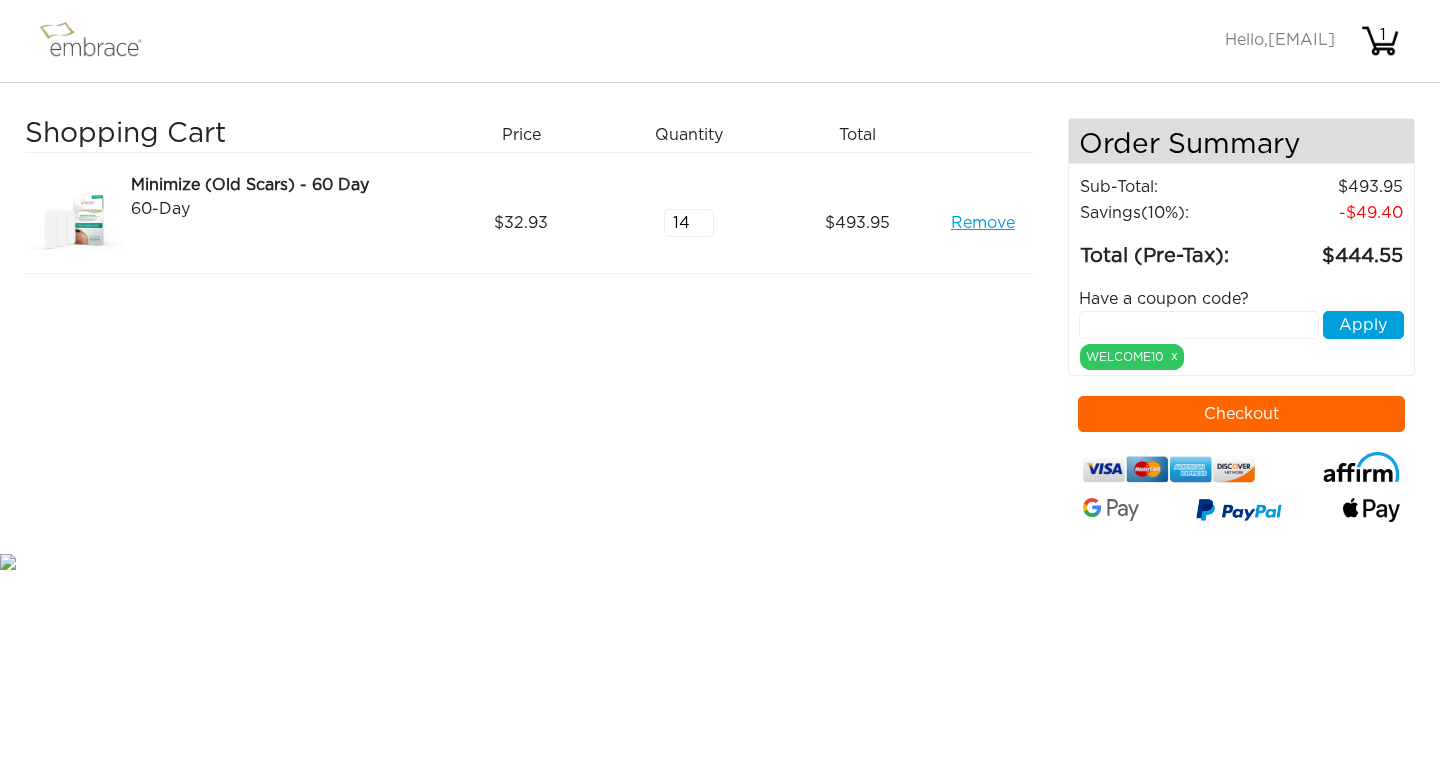 click on "14" at bounding box center [689, 223] 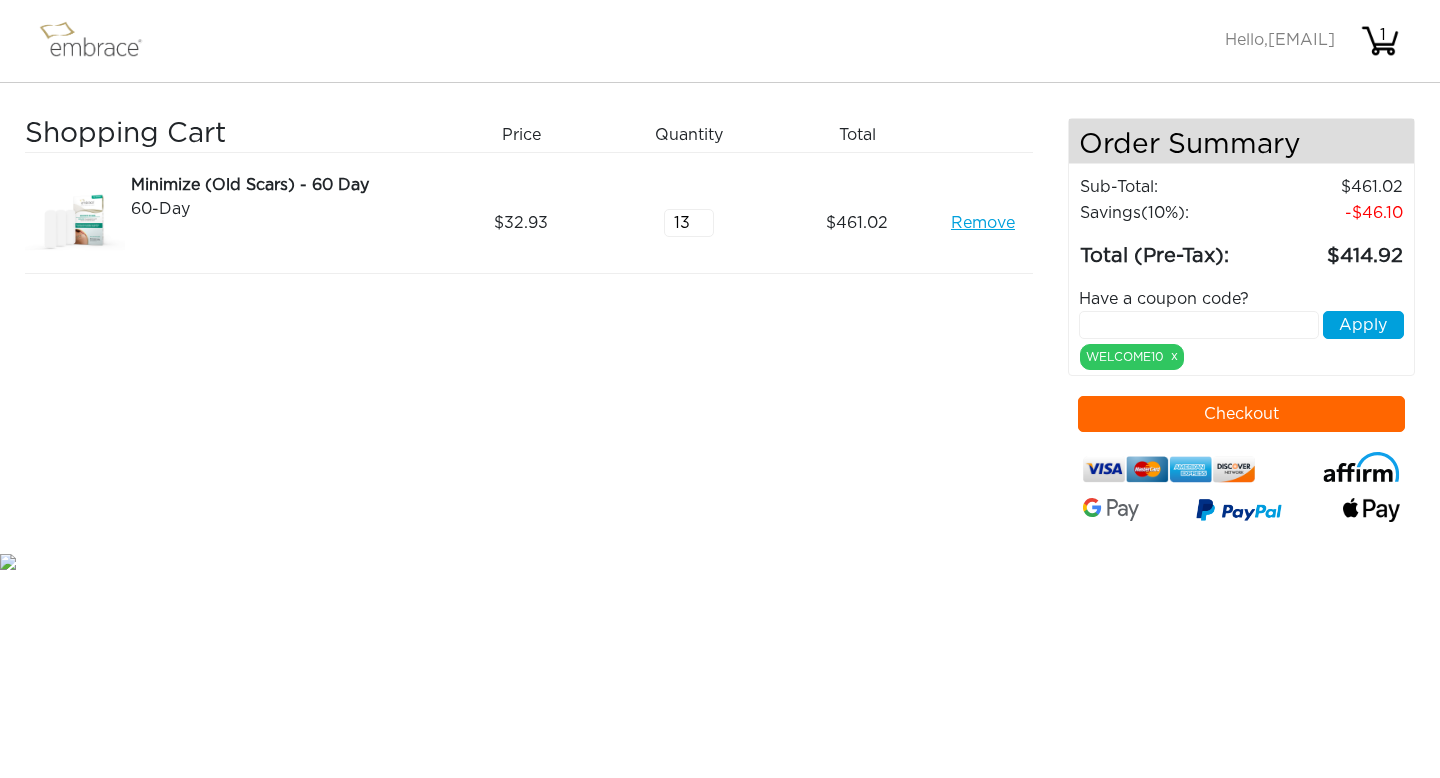 click on "13" at bounding box center (689, 223) 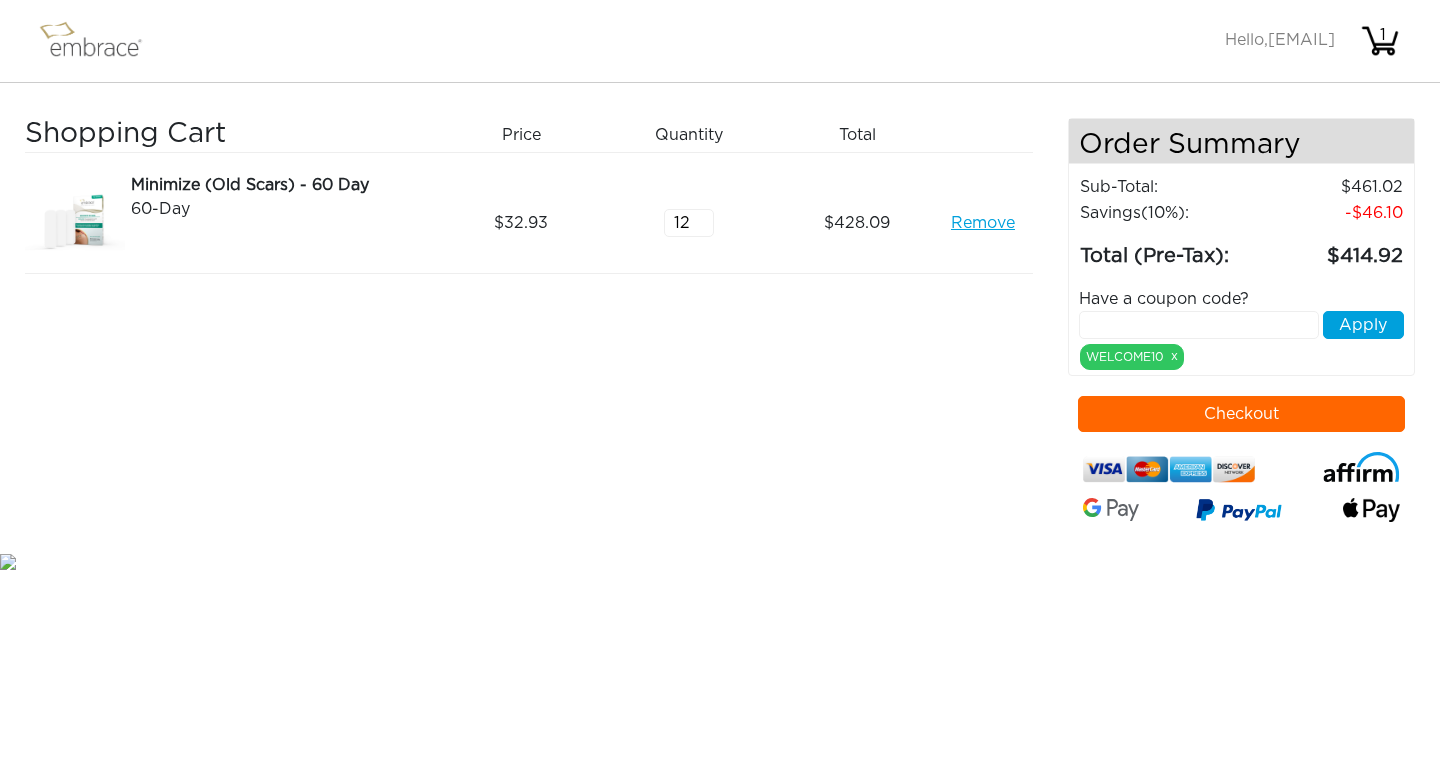 click on "12" at bounding box center [689, 223] 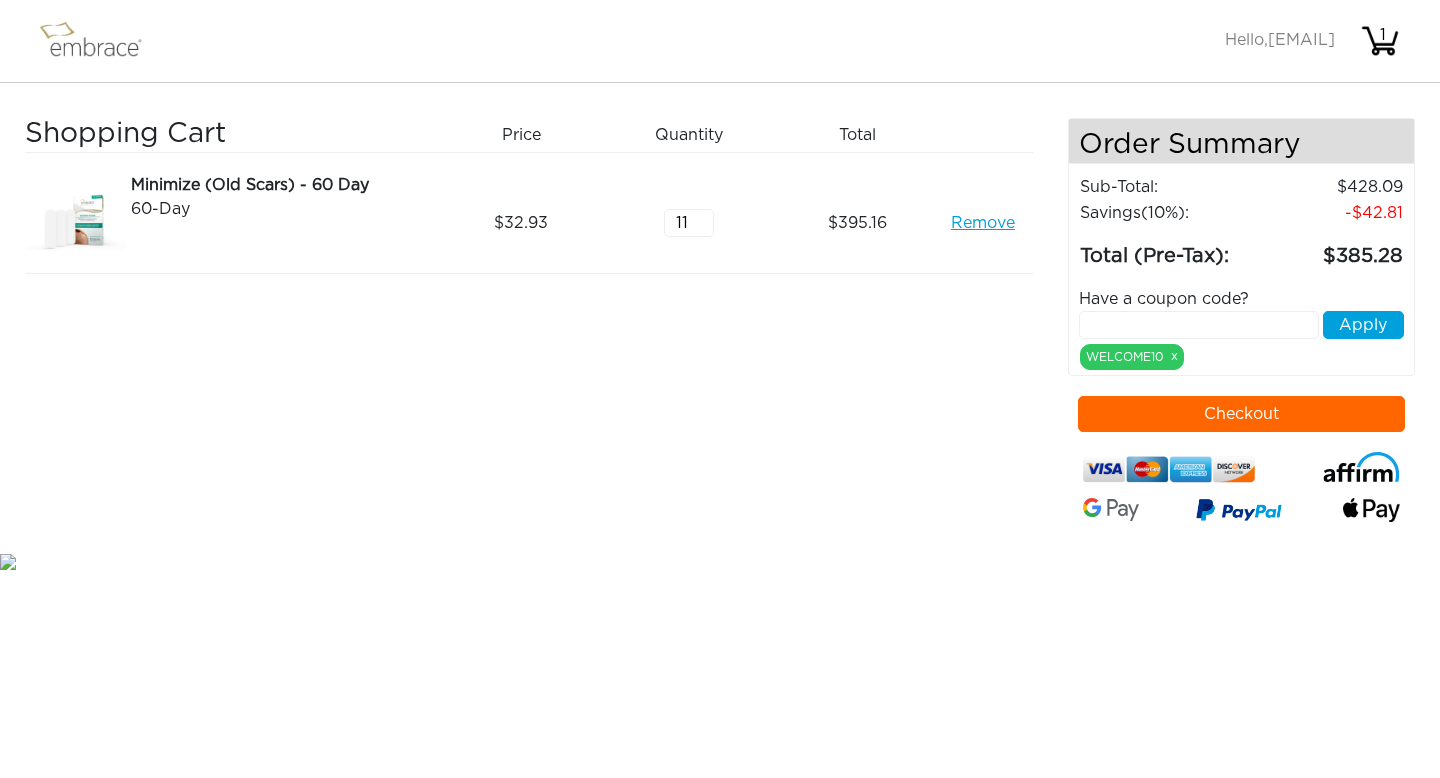 click on "11" at bounding box center [689, 223] 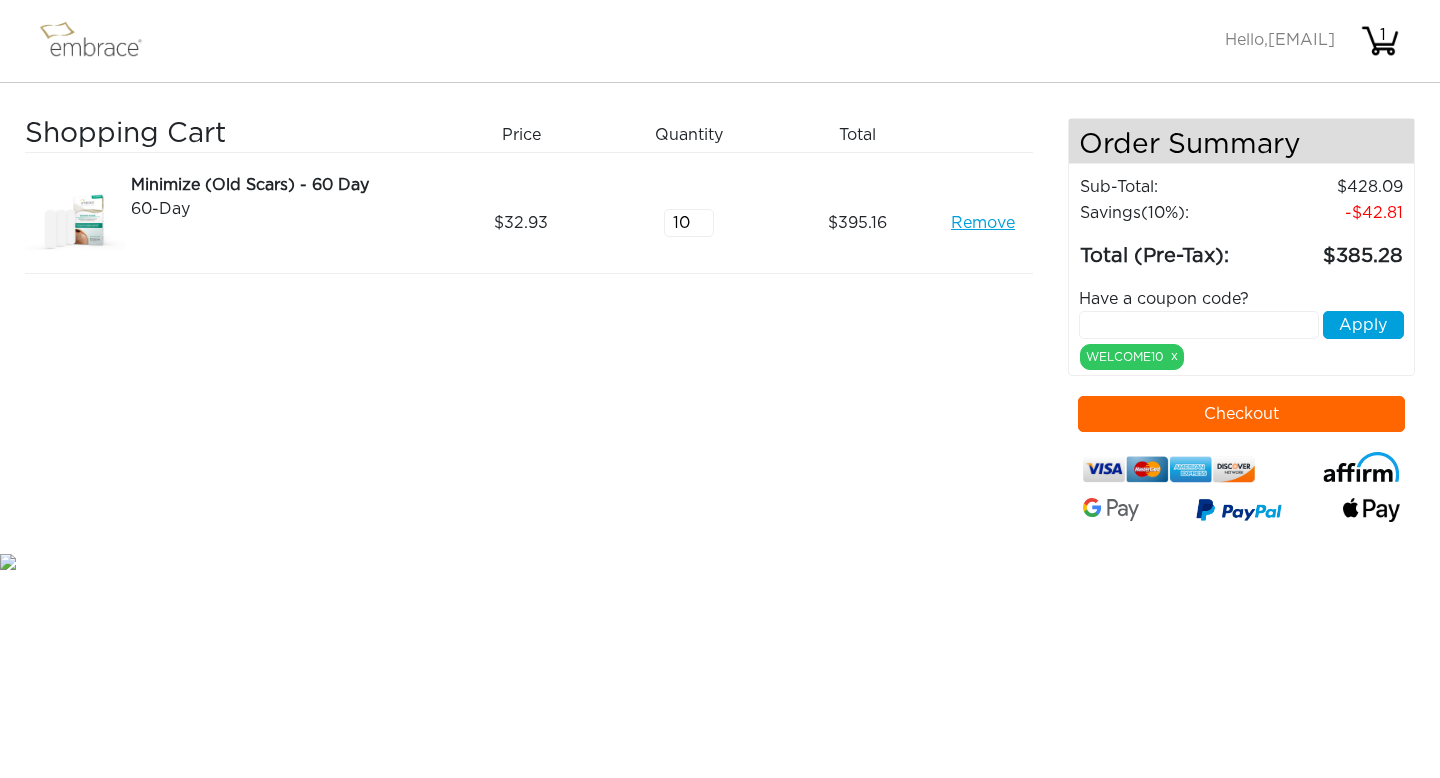 click on "10" at bounding box center [689, 223] 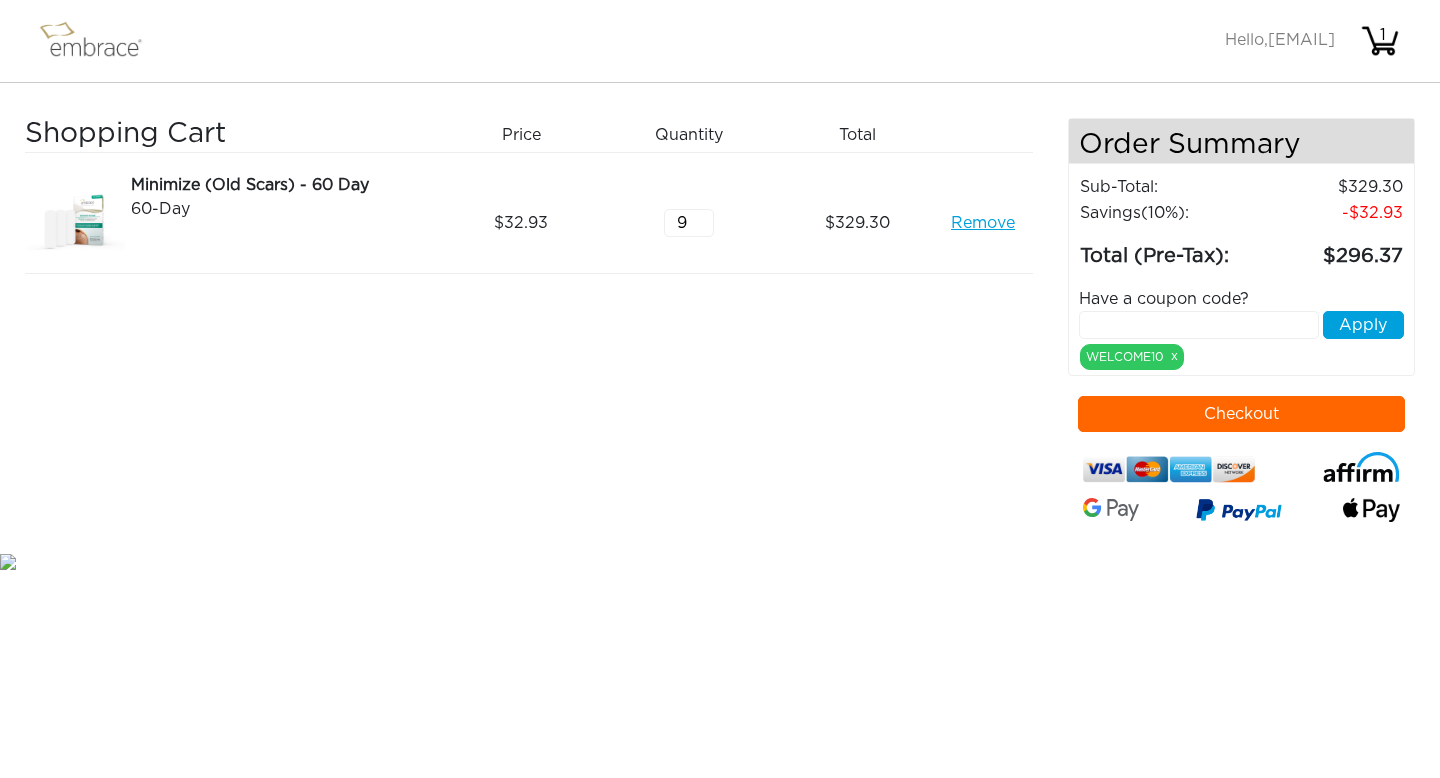 click on "9" at bounding box center (689, 223) 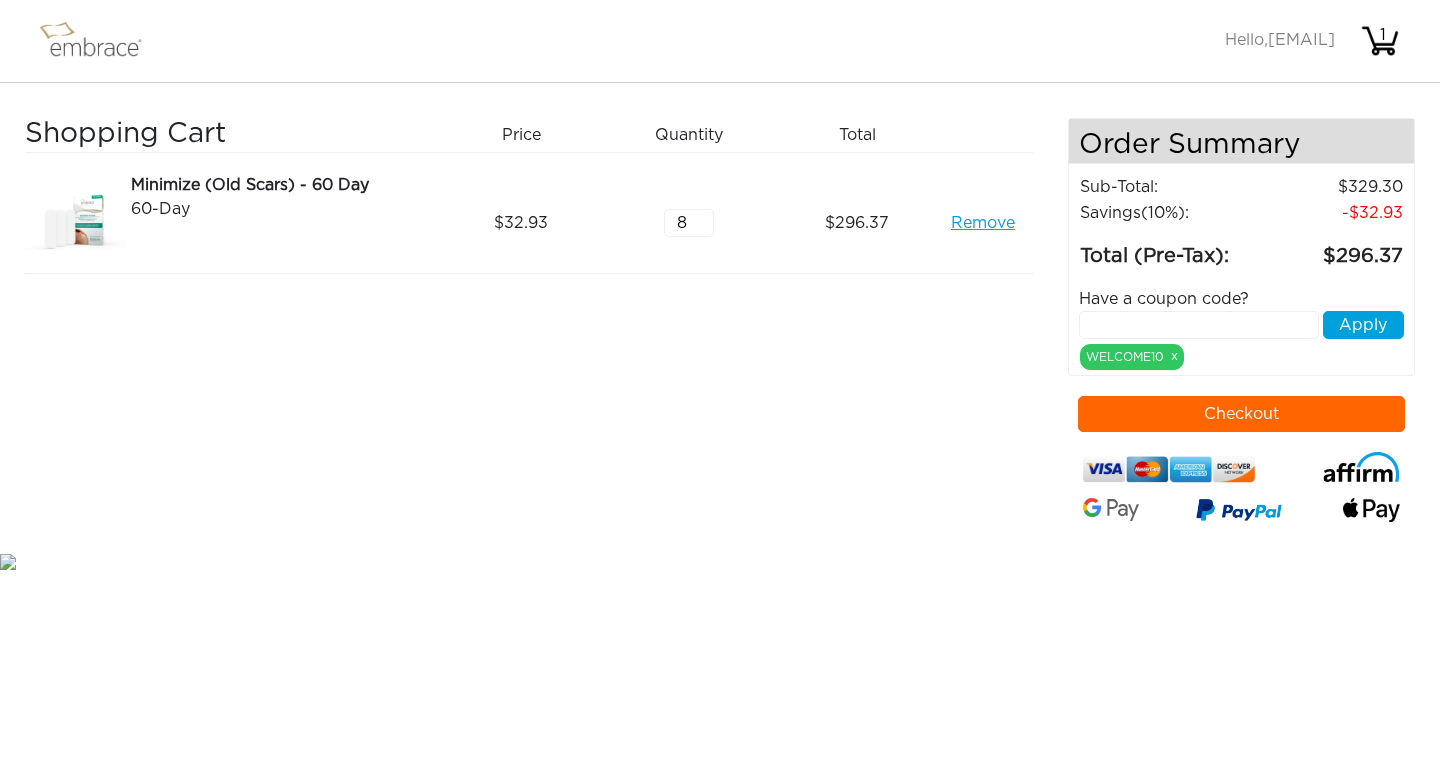 click on "8" at bounding box center [689, 223] 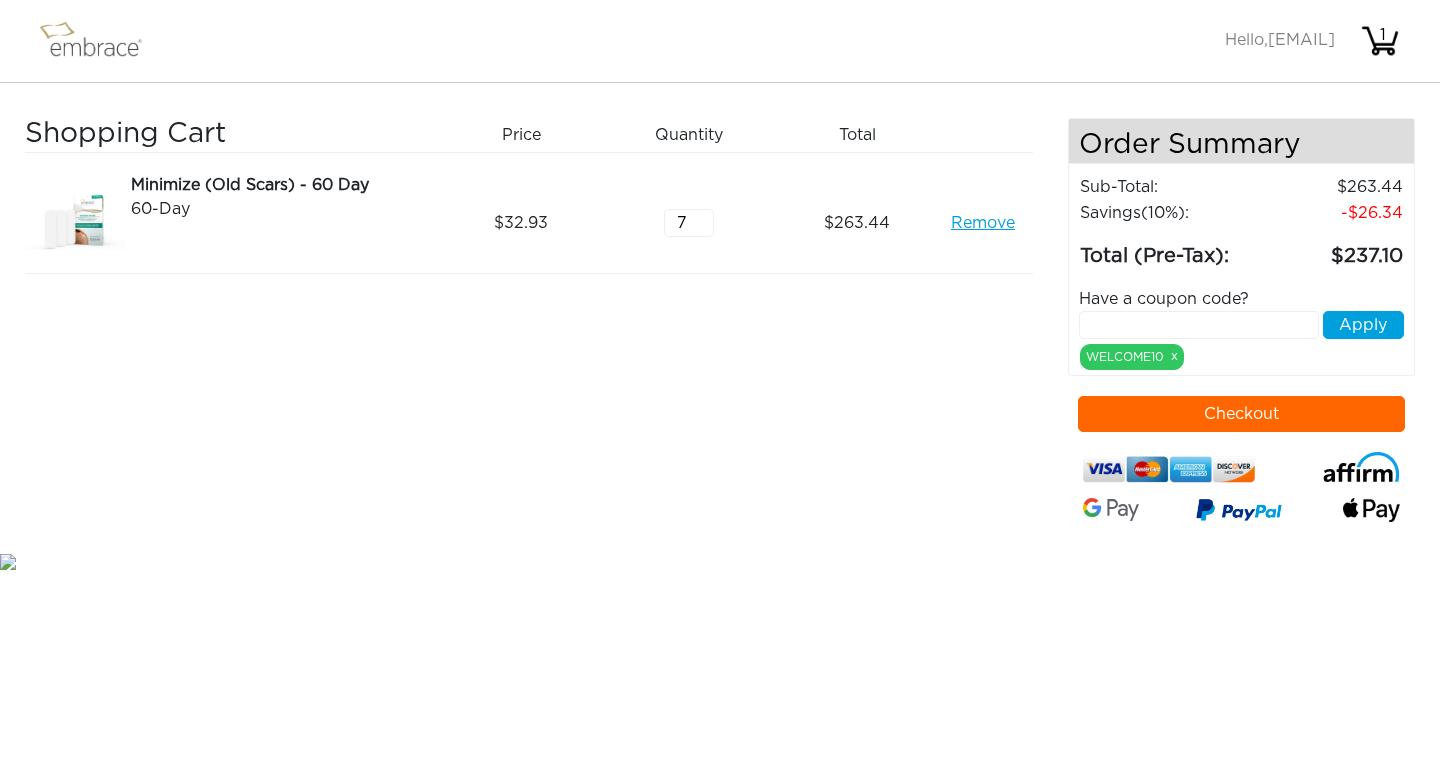 click on "7" at bounding box center (689, 223) 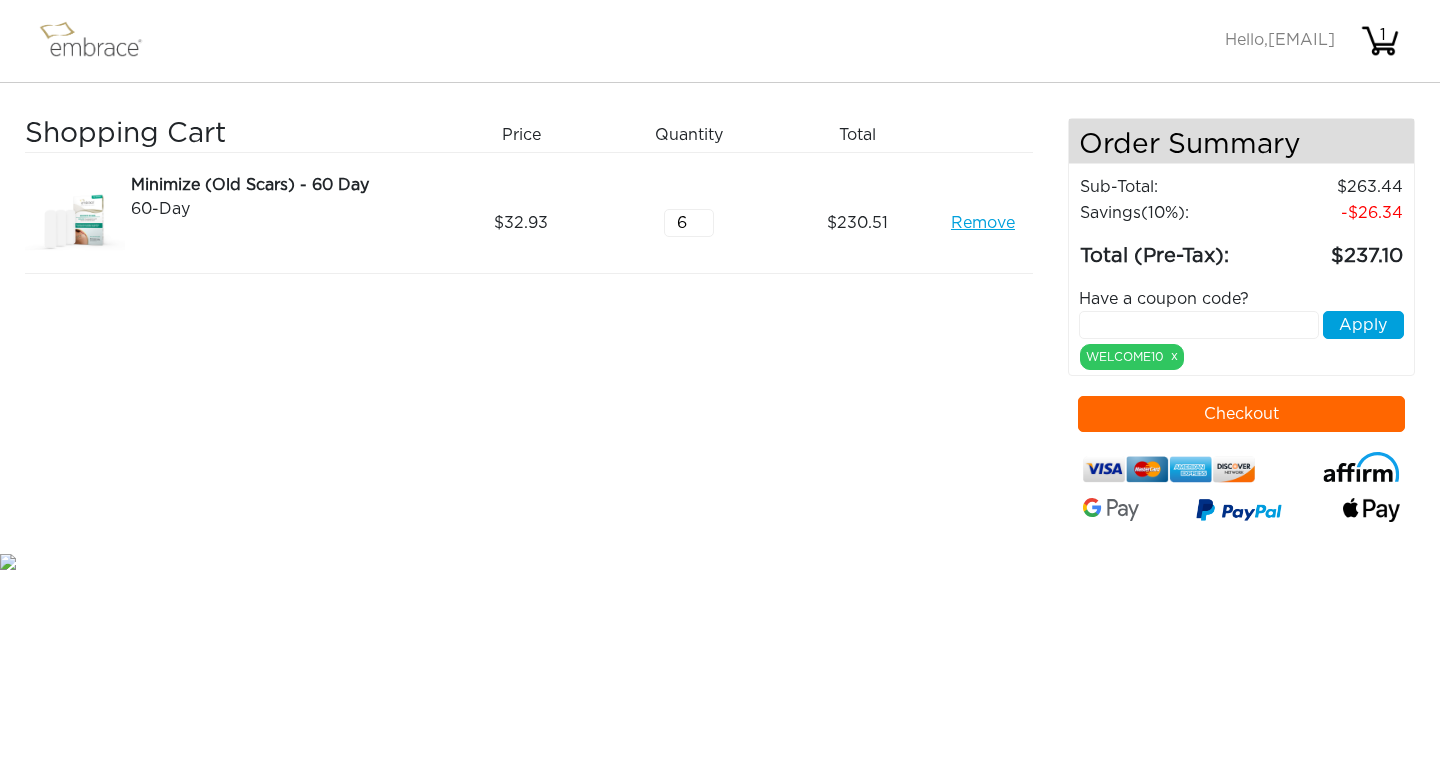 click on "6" at bounding box center (689, 223) 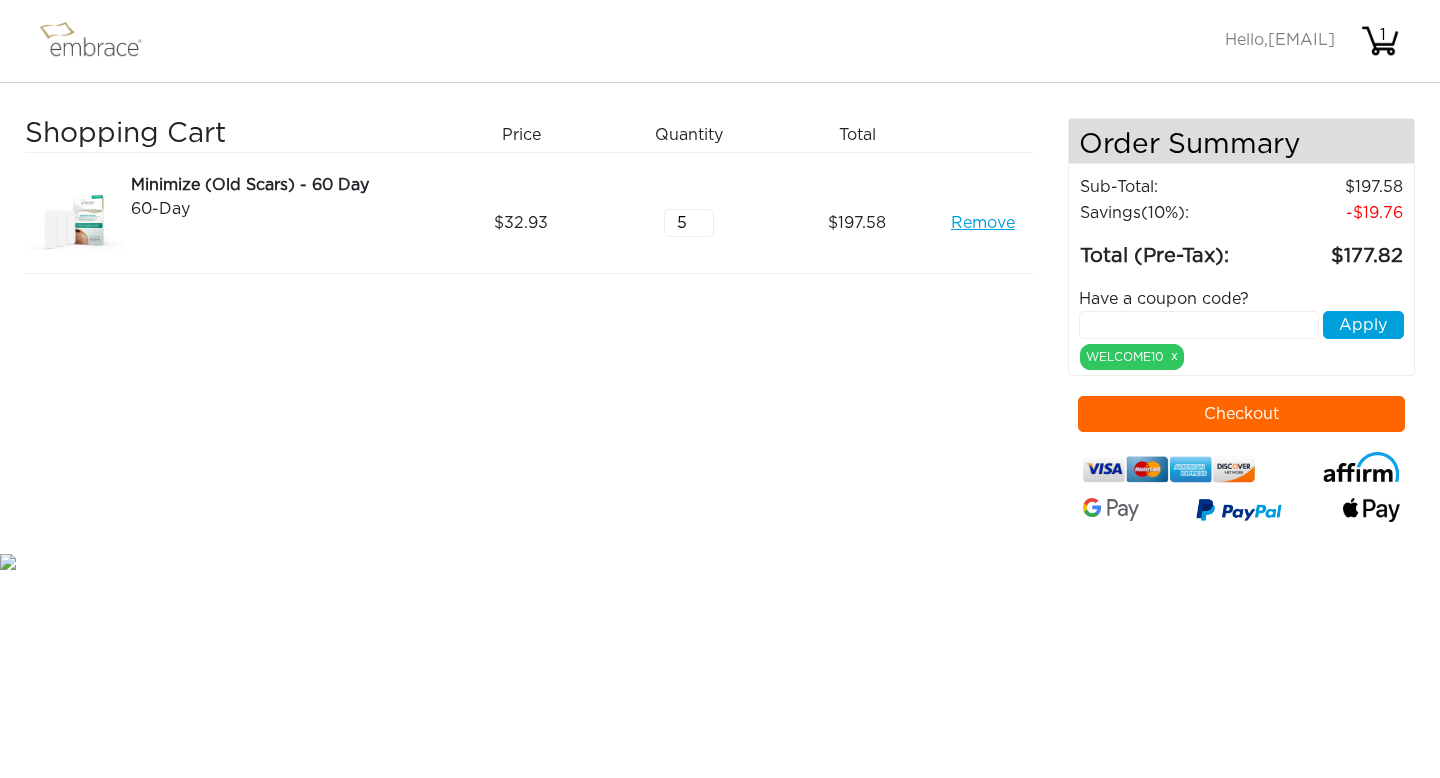 click on "5" at bounding box center (689, 223) 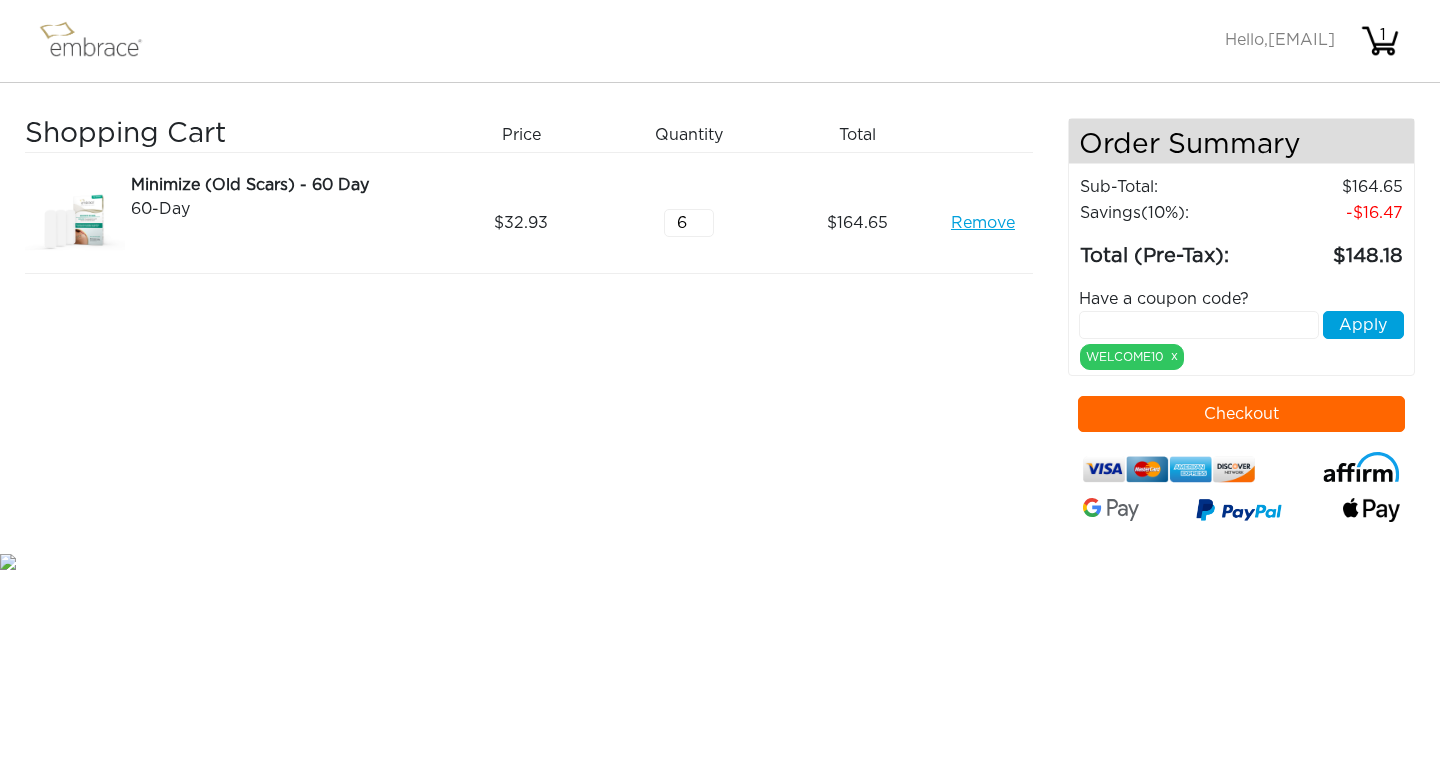 type on "6" 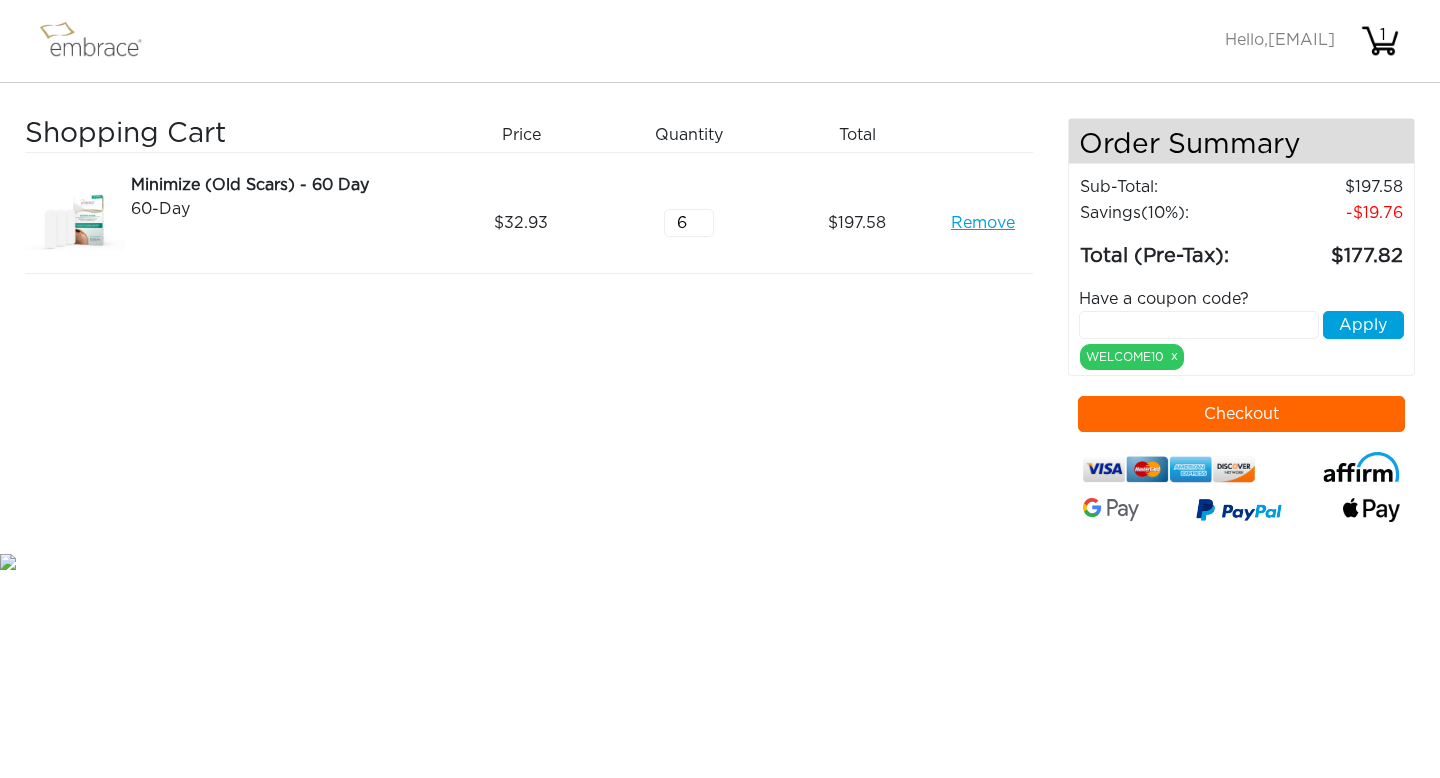 click on "Shopping Cart
Price
Quantity
Qty
Total
Minimize (Old Scars) - 60 Day
60-Day
Remove
32.93
6 197.58 Remove" at bounding box center (546, 333) 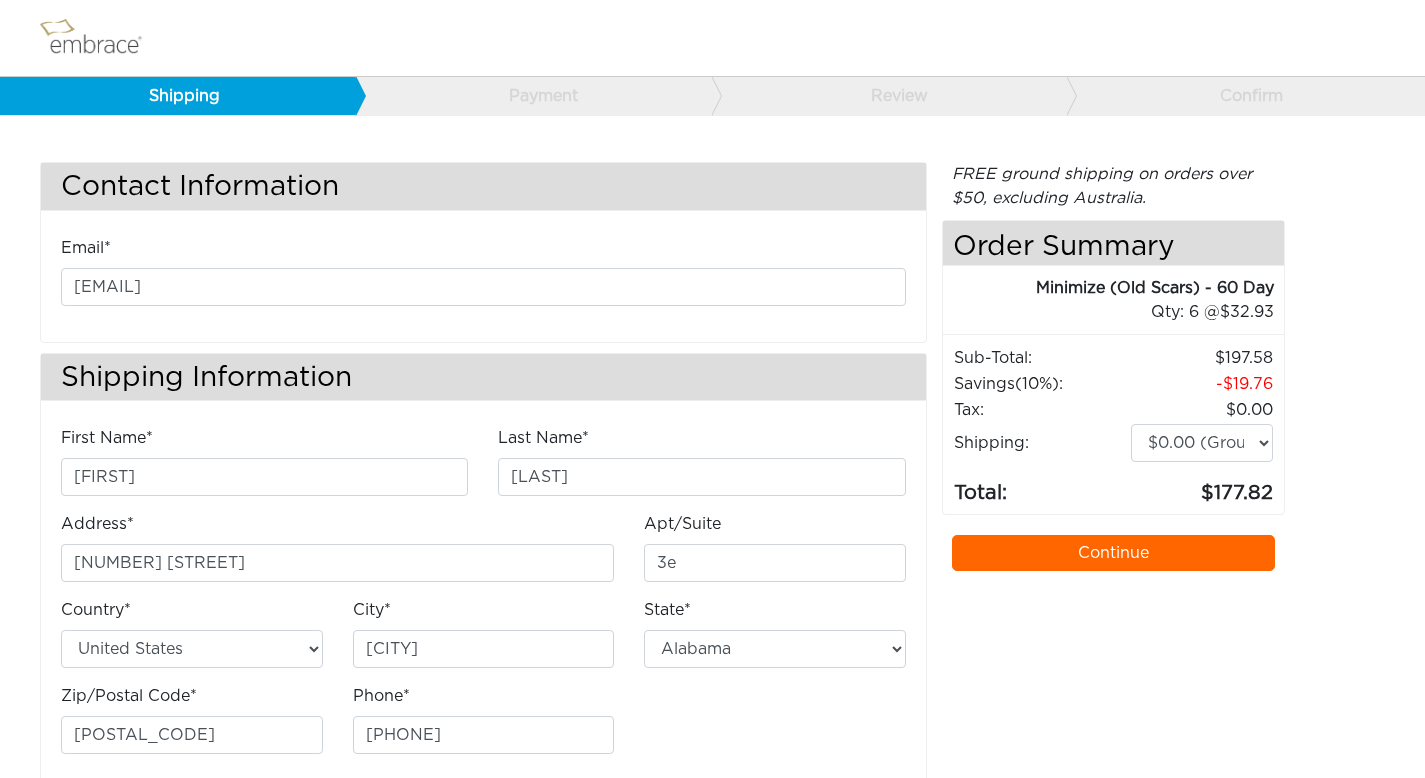 select on "[STATE]" 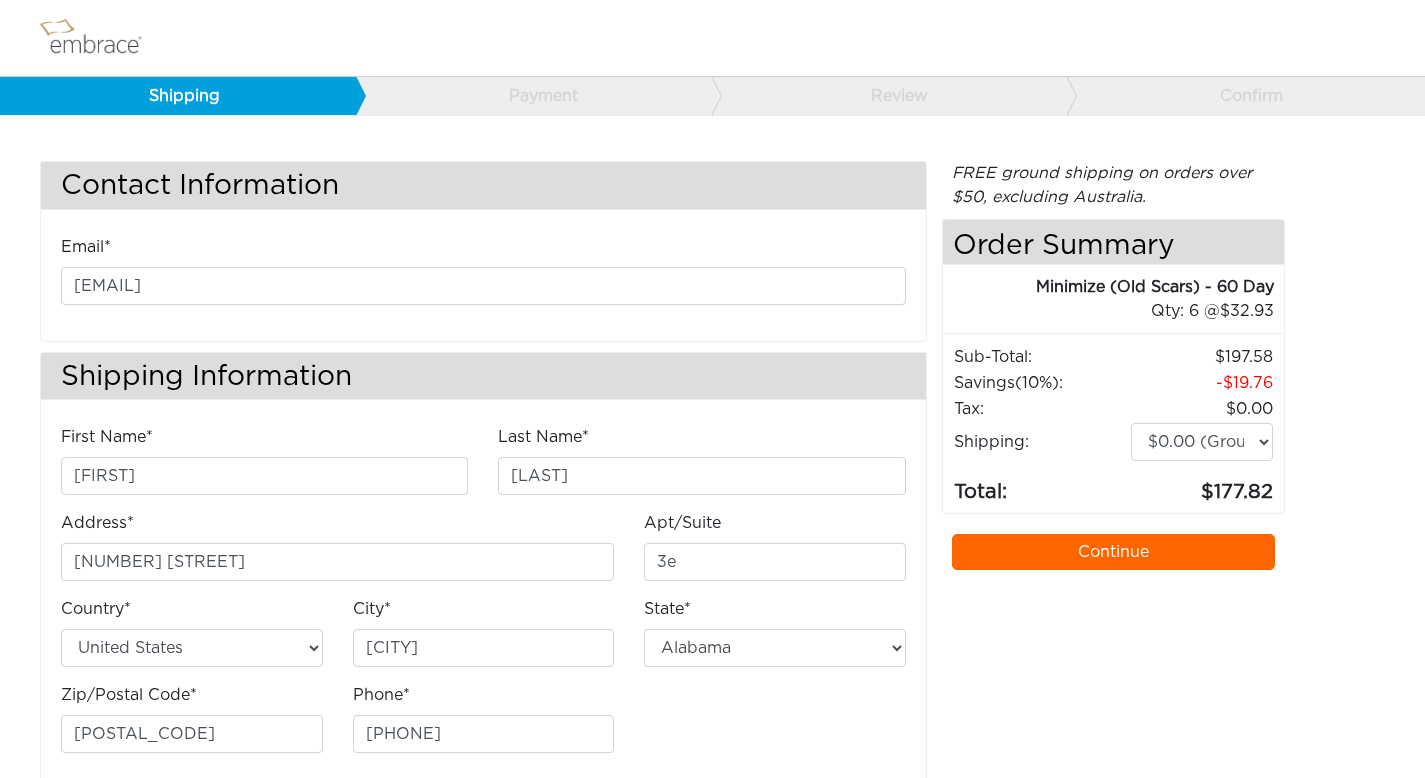 scroll, scrollTop: 37, scrollLeft: 0, axis: vertical 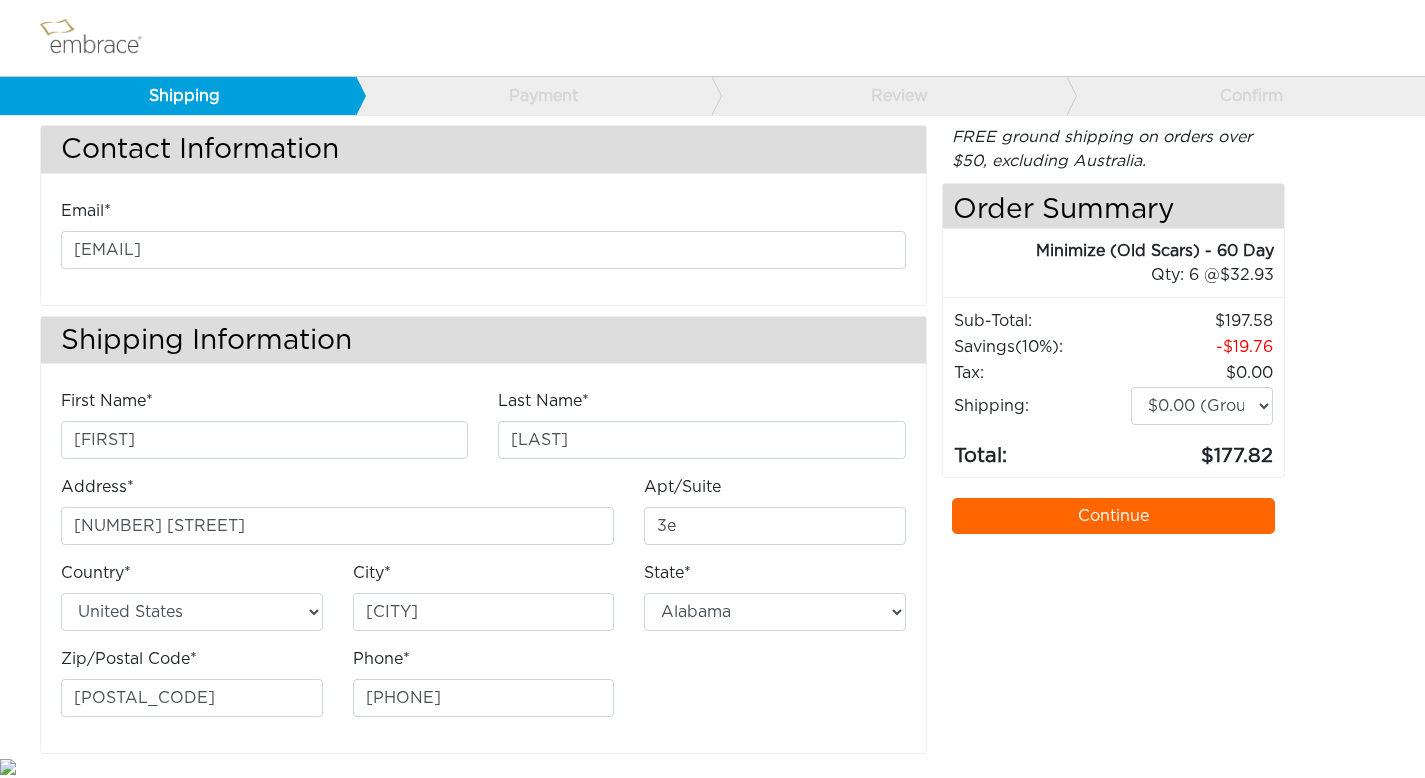 click on "Continue" at bounding box center (1114, 516) 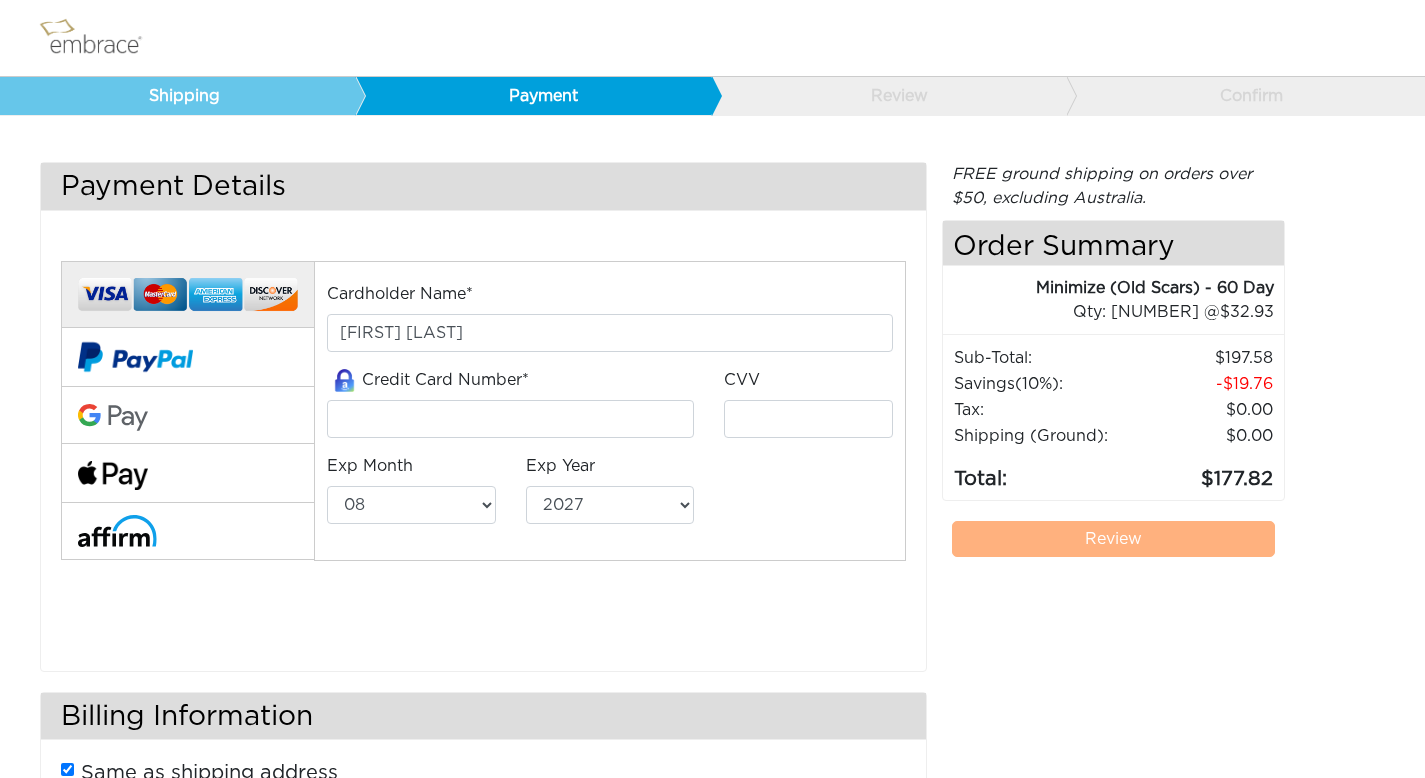 select on "8" 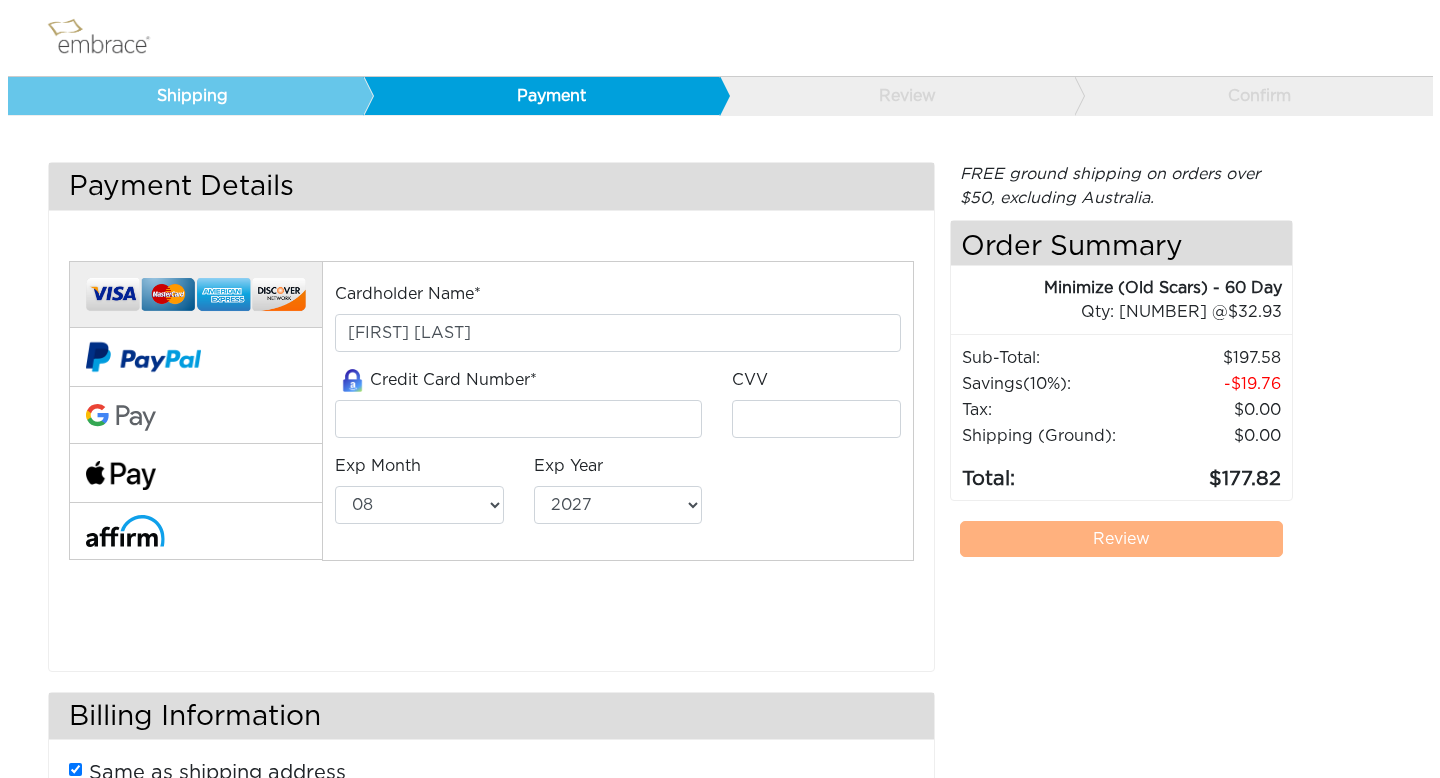 scroll, scrollTop: 0, scrollLeft: 0, axis: both 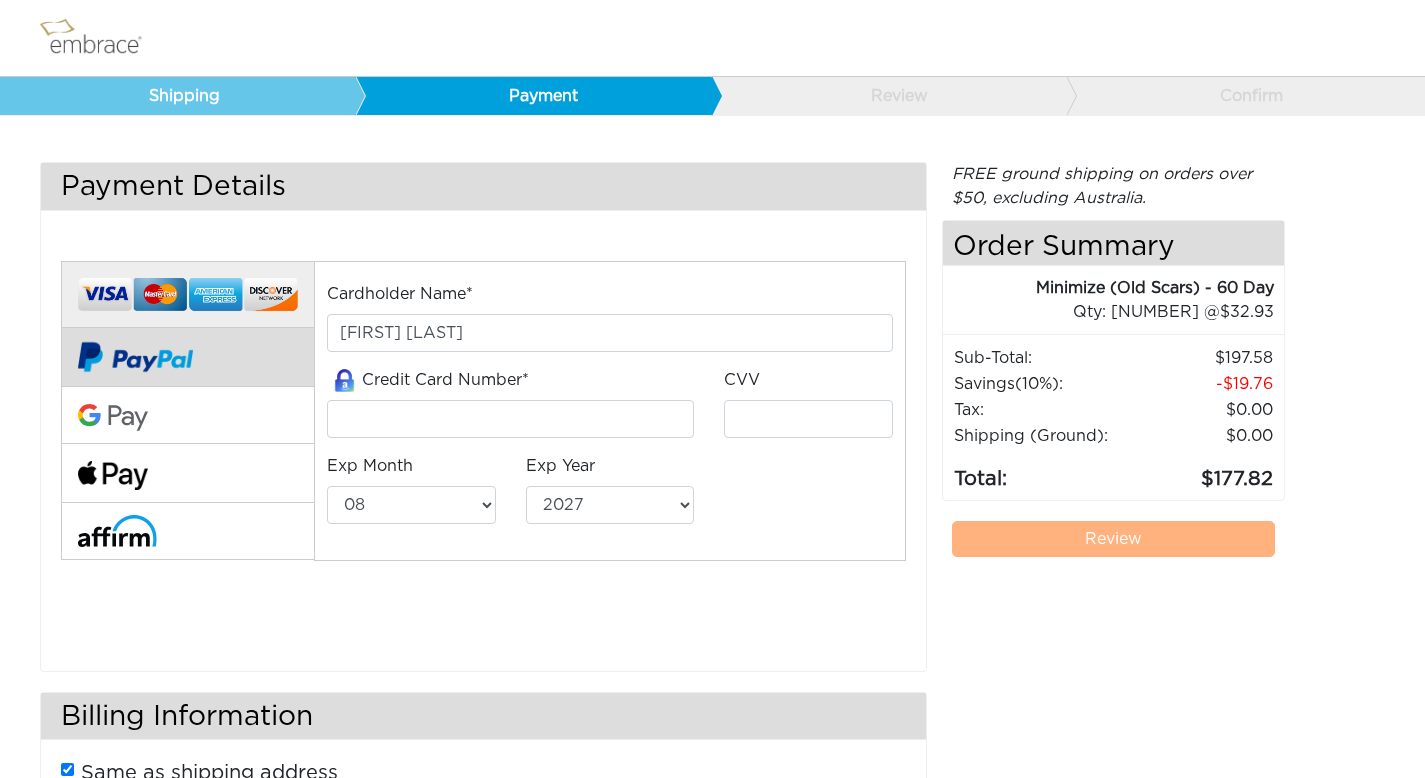 click at bounding box center [187, 357] 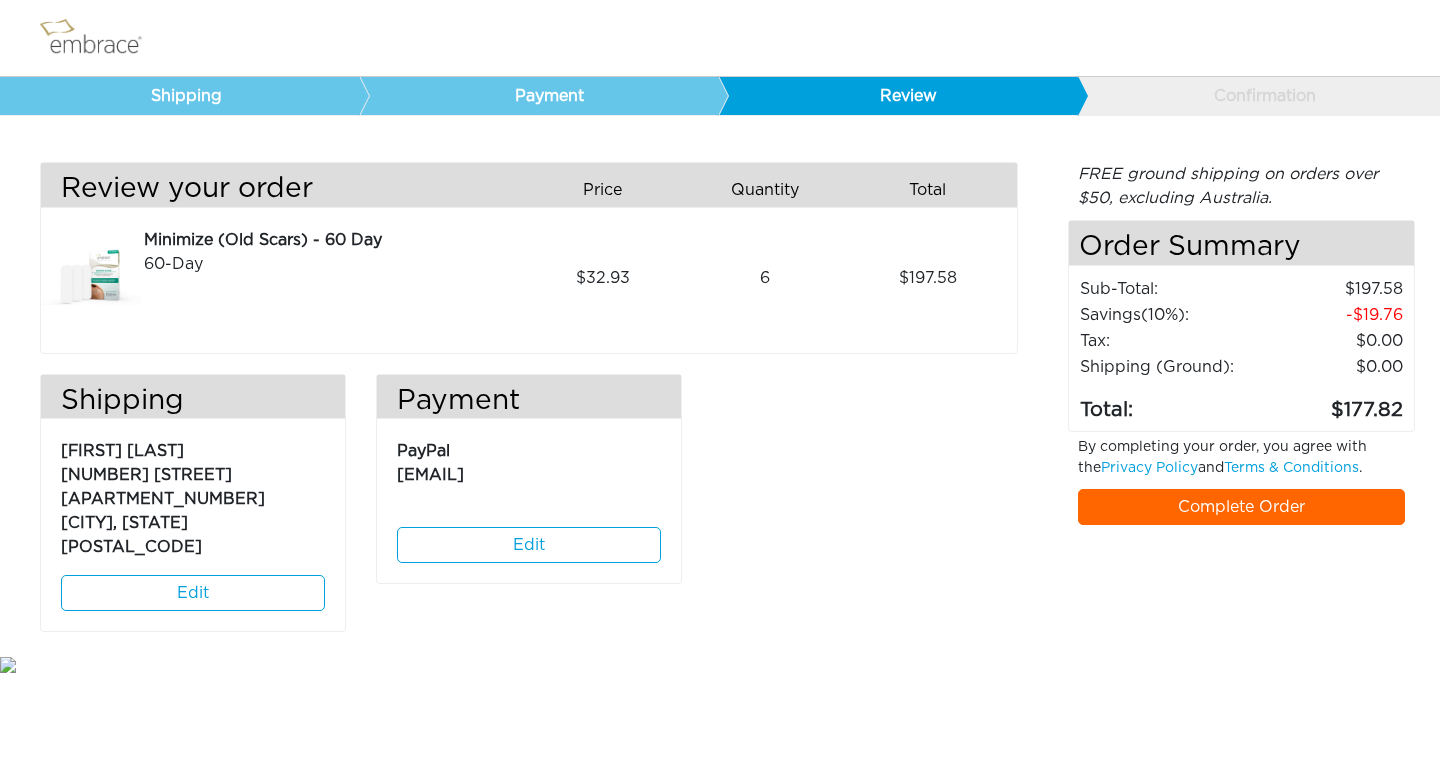 scroll, scrollTop: 0, scrollLeft: 0, axis: both 